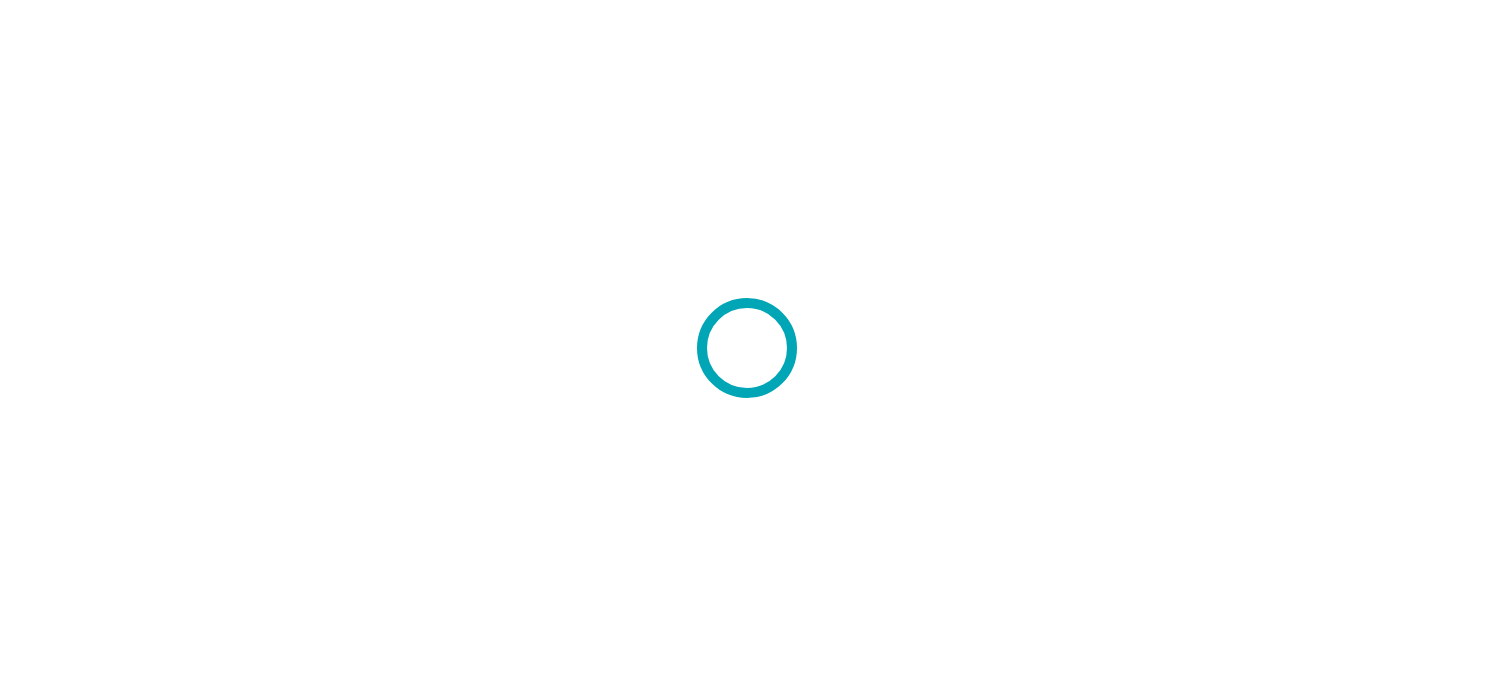 scroll, scrollTop: 0, scrollLeft: 0, axis: both 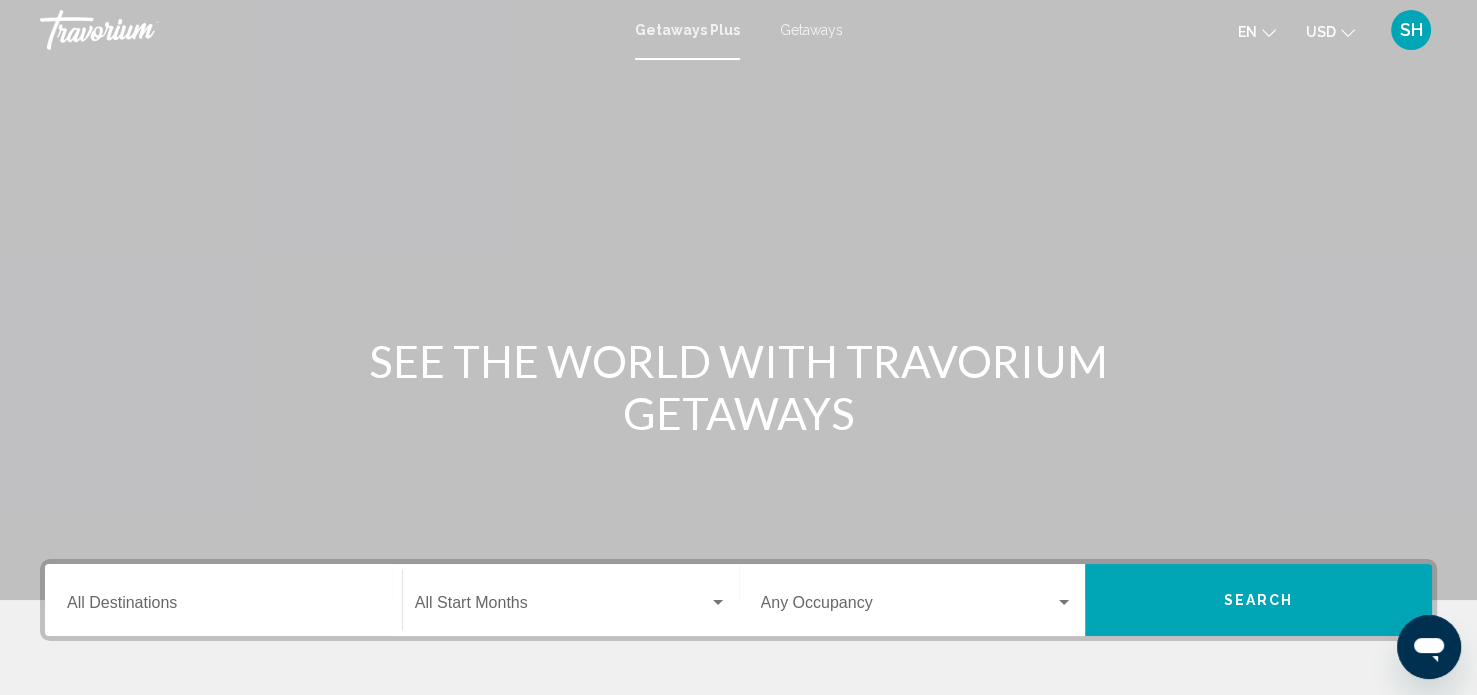 click on "Getaways" at bounding box center [811, 30] 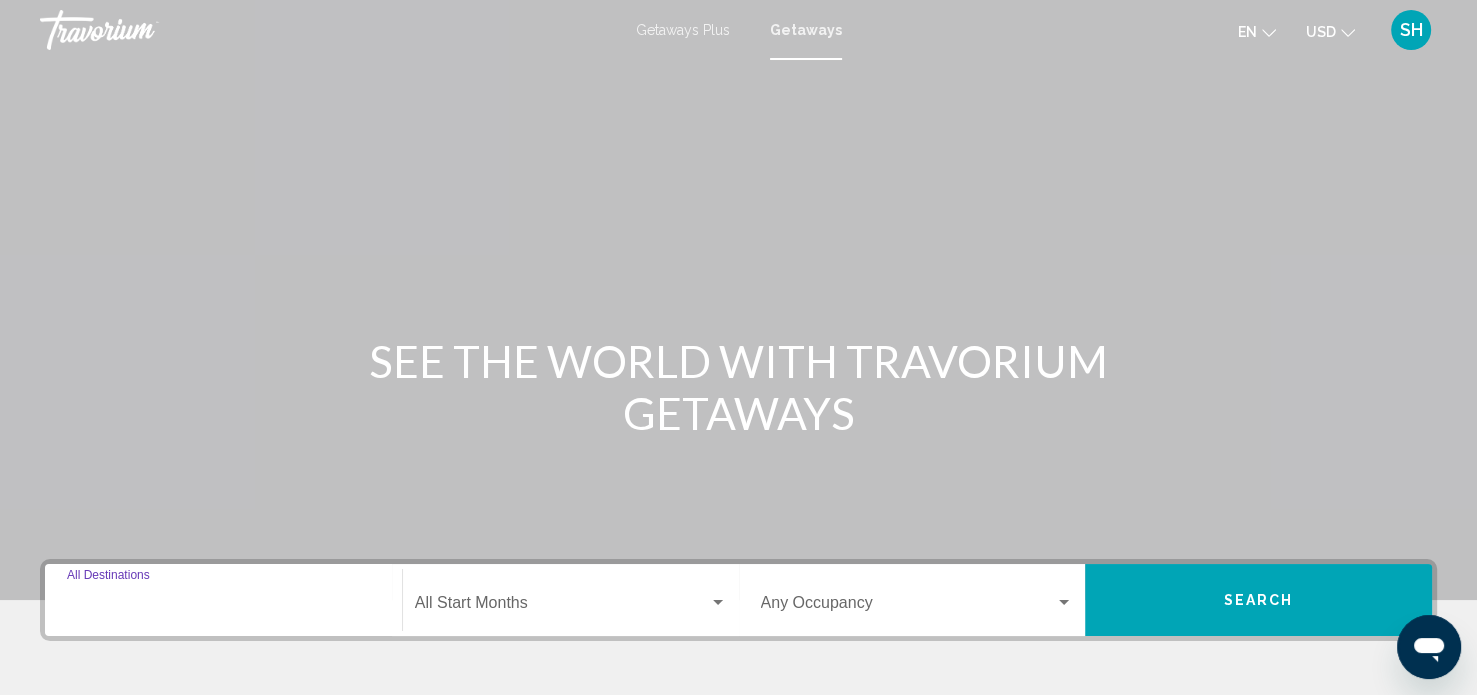 click on "Destination All Destinations" at bounding box center (223, 607) 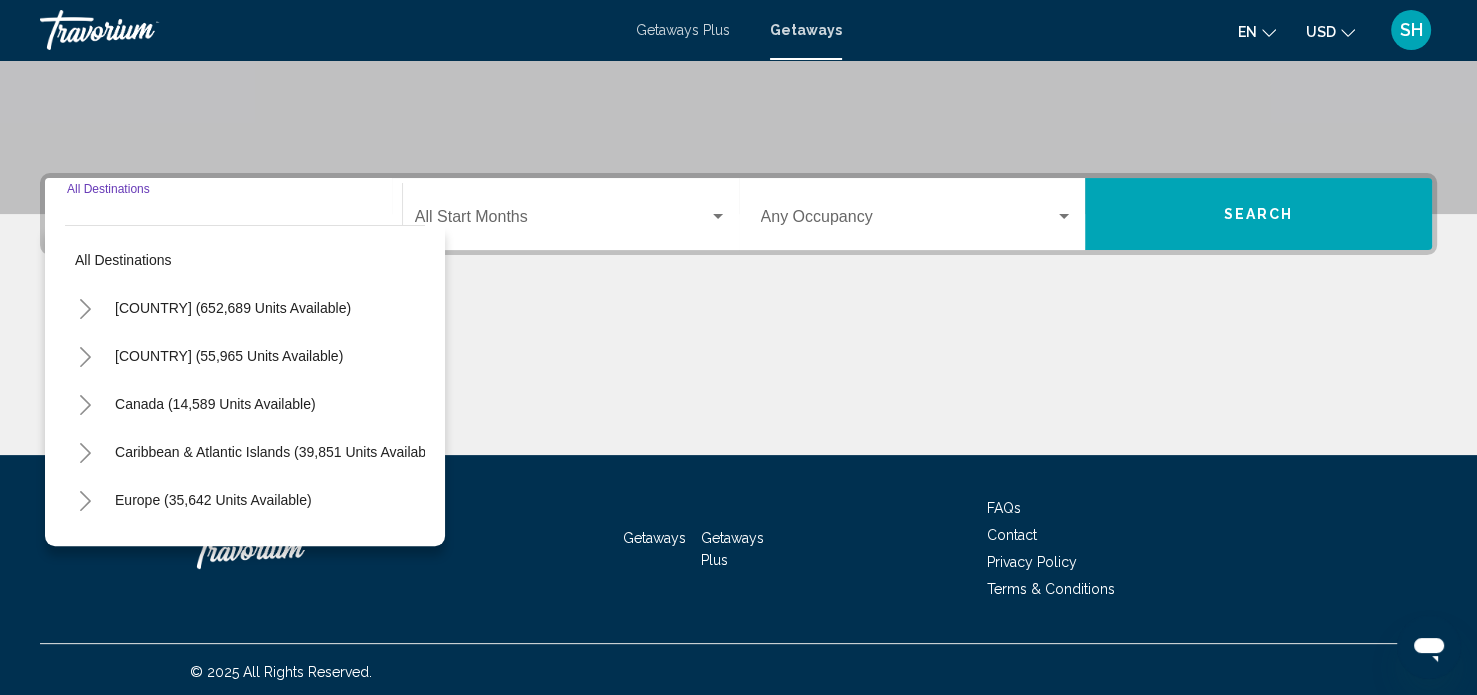 scroll, scrollTop: 390, scrollLeft: 0, axis: vertical 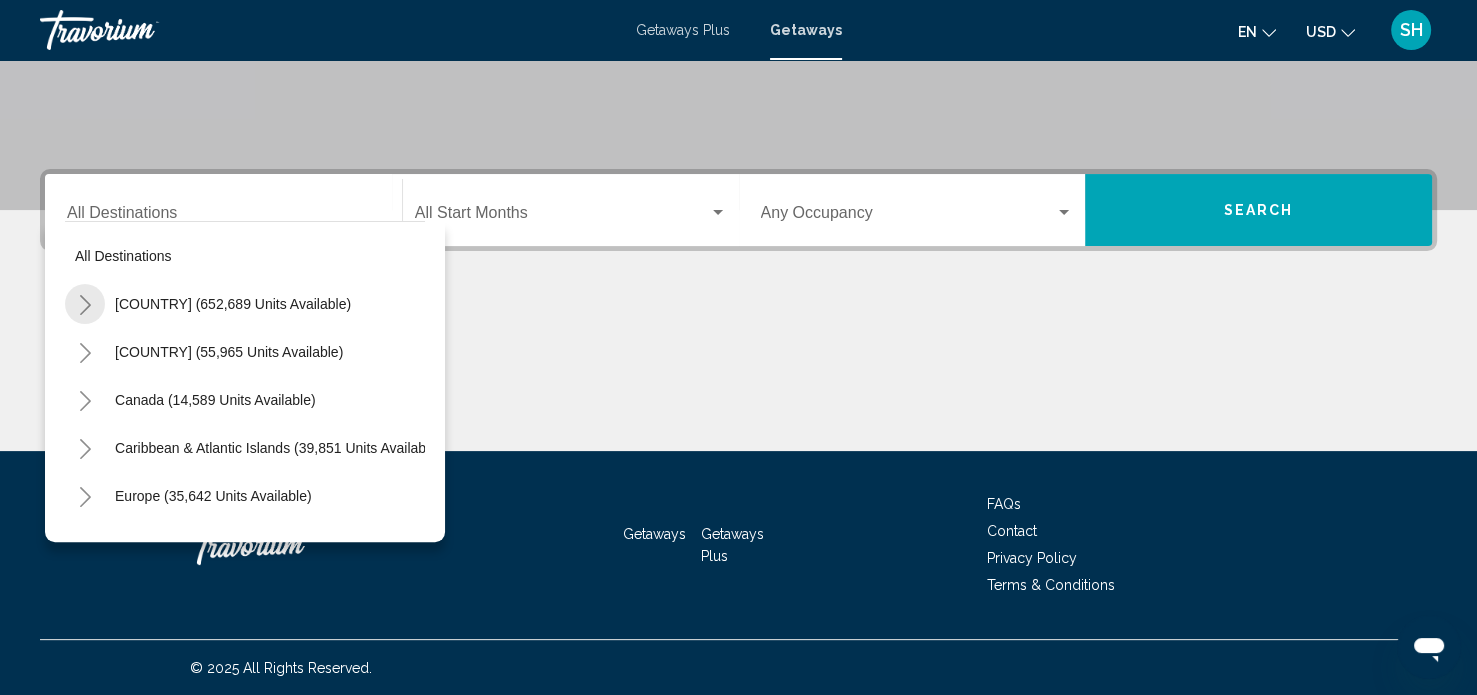 click 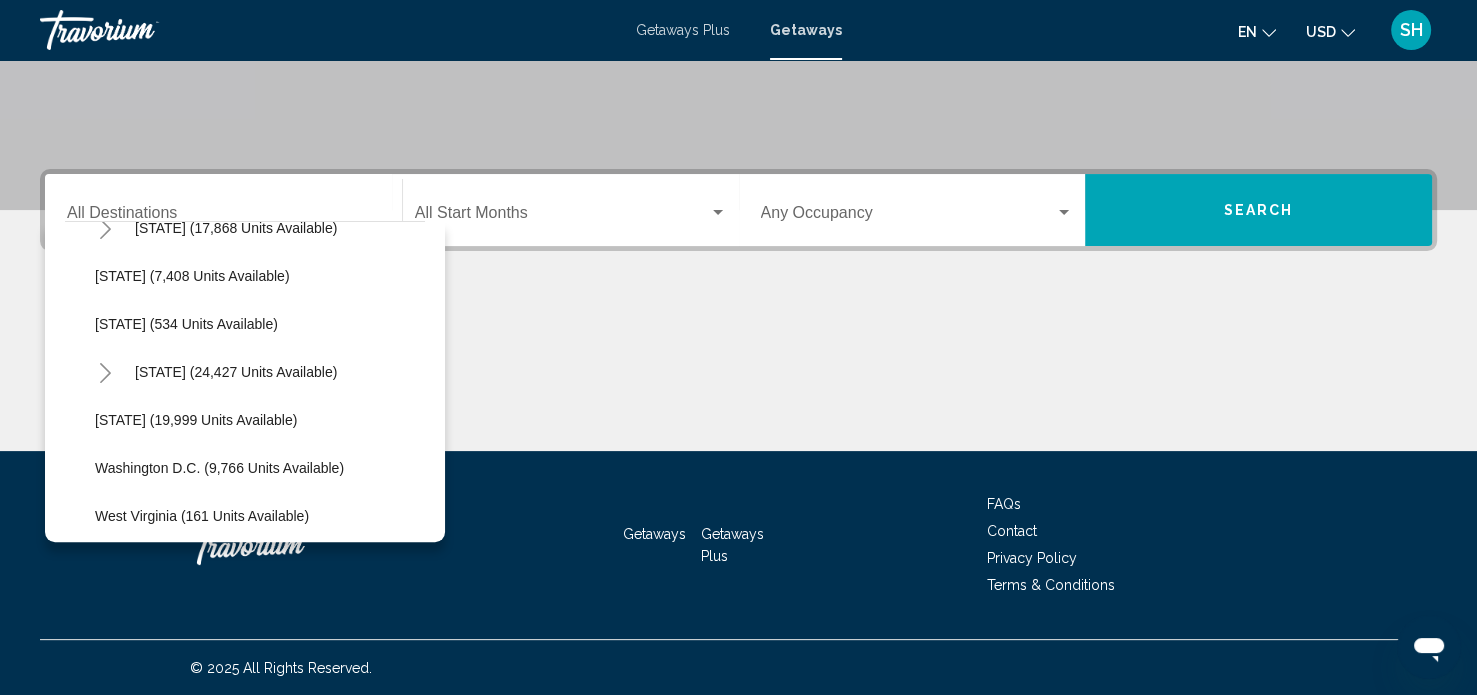 scroll, scrollTop: 1851, scrollLeft: 0, axis: vertical 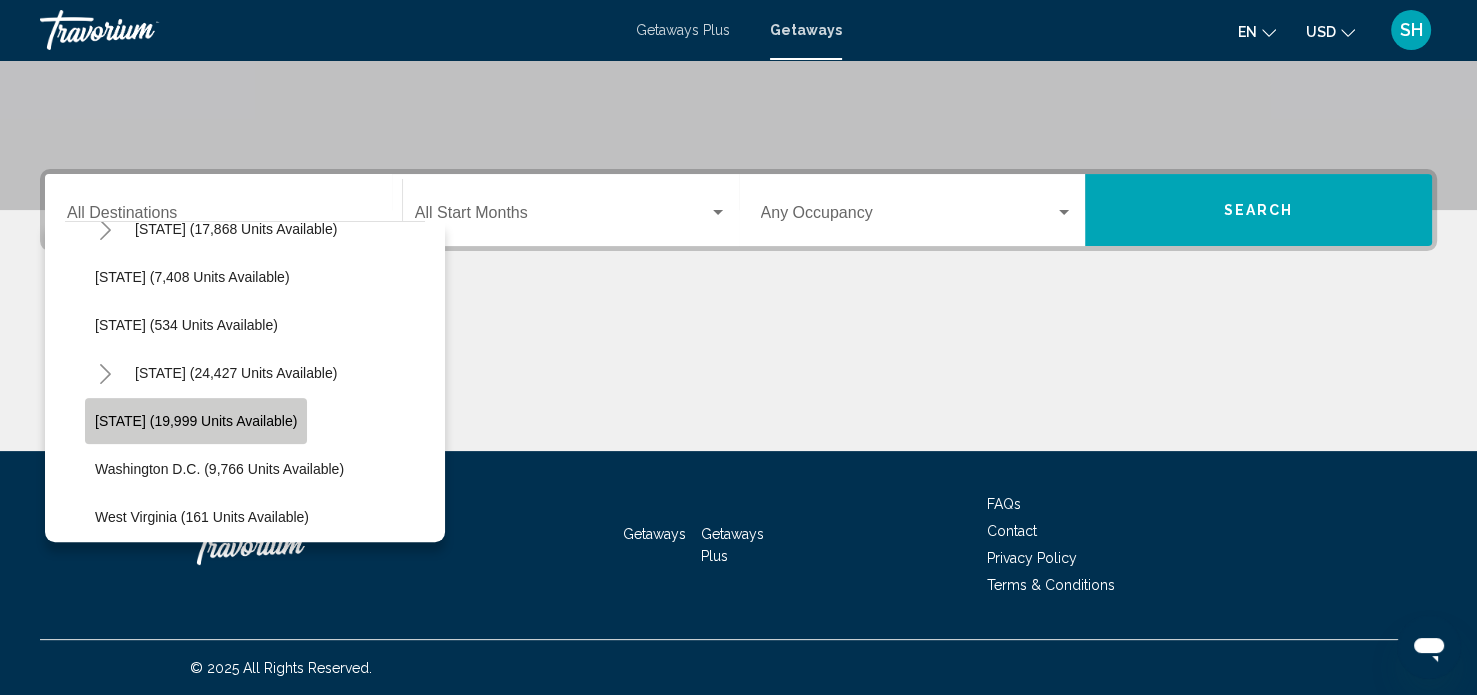 click on "[STATE] (19,999 units available)" 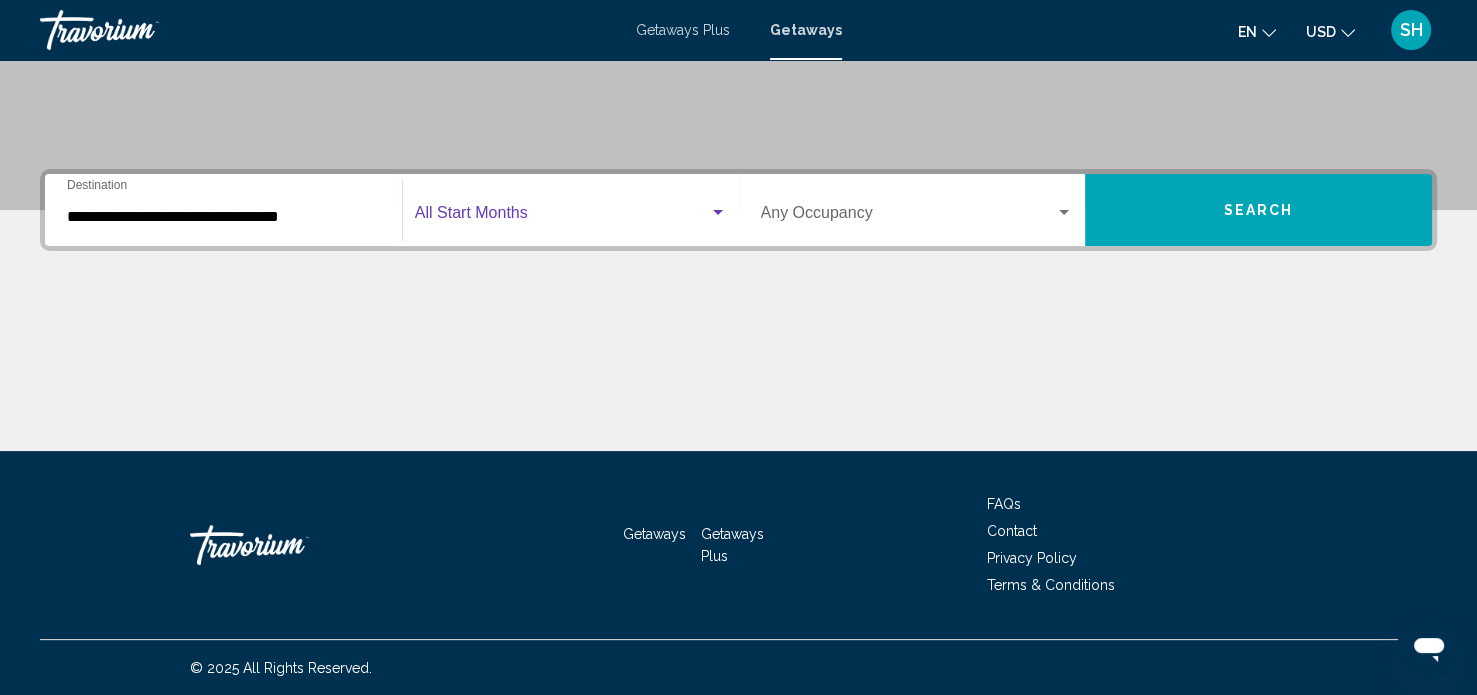 click at bounding box center [718, 212] 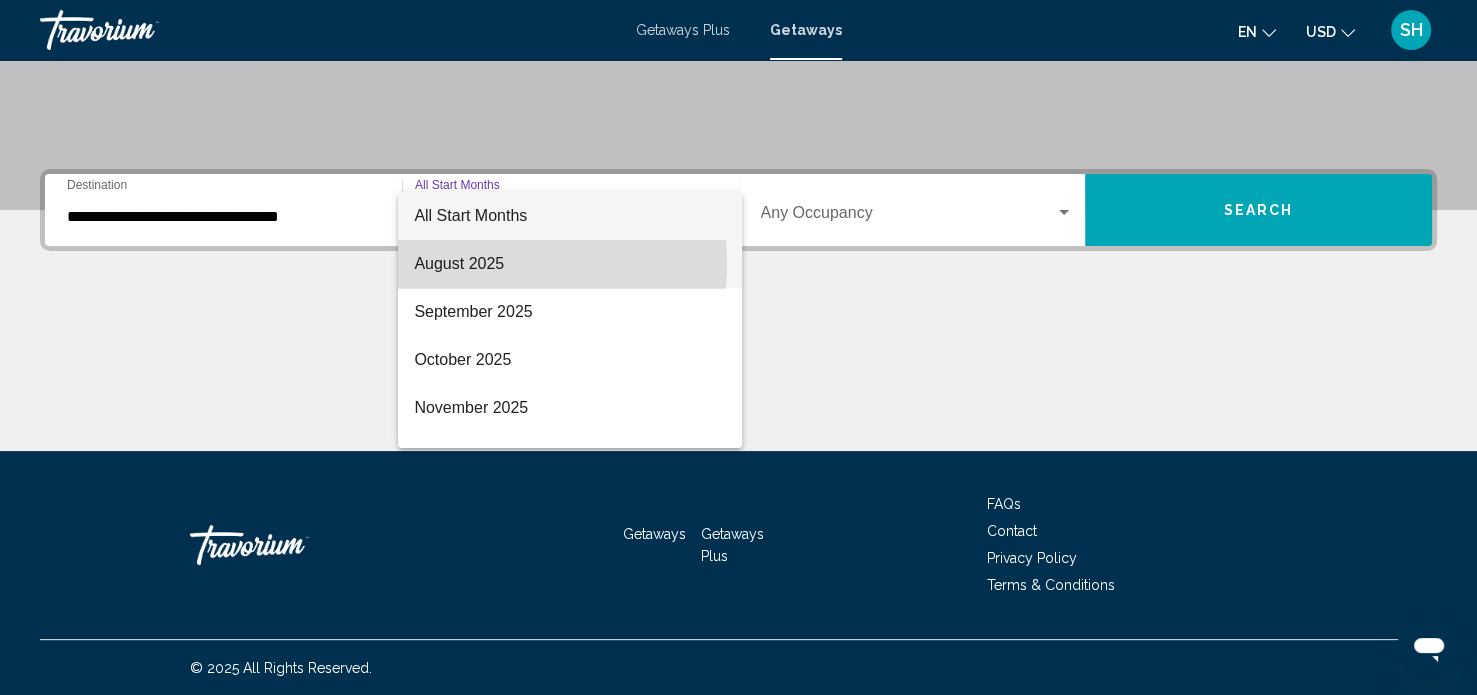 click on "August 2025" at bounding box center [570, 264] 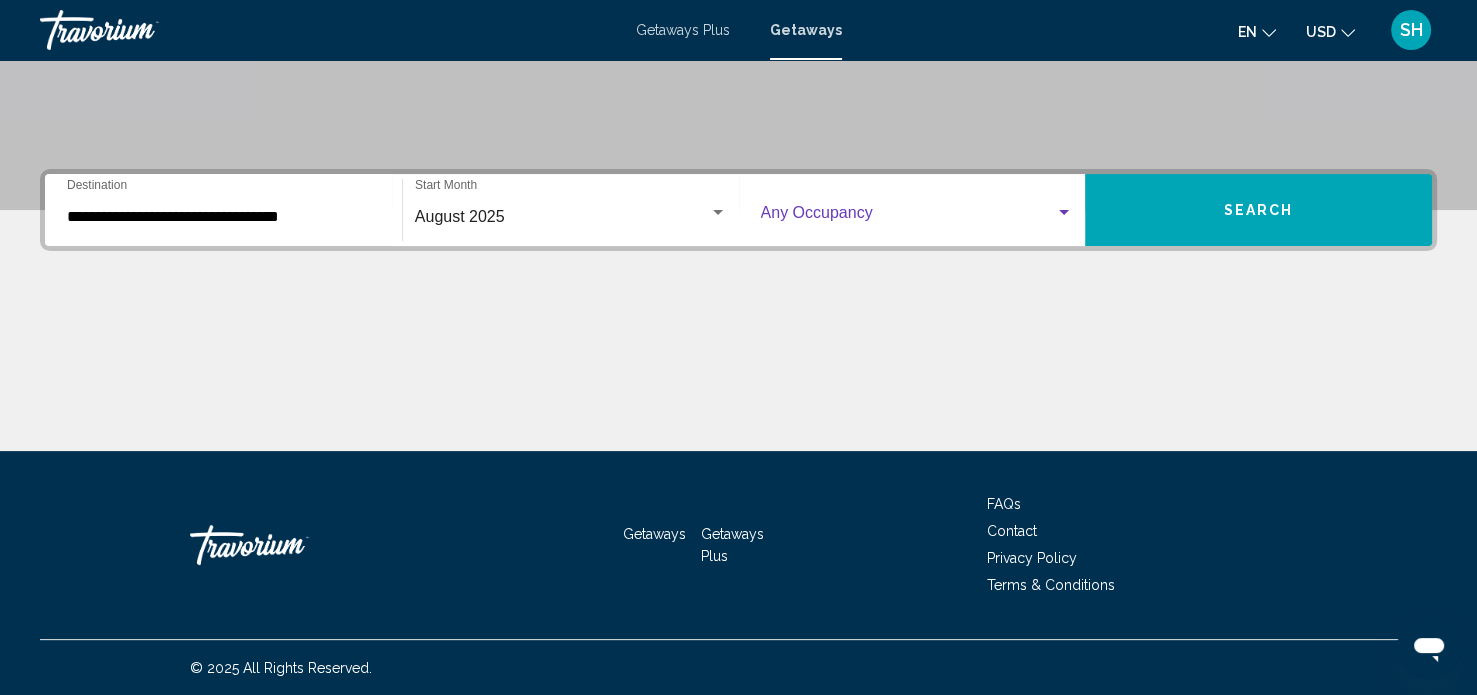 click at bounding box center [1064, 212] 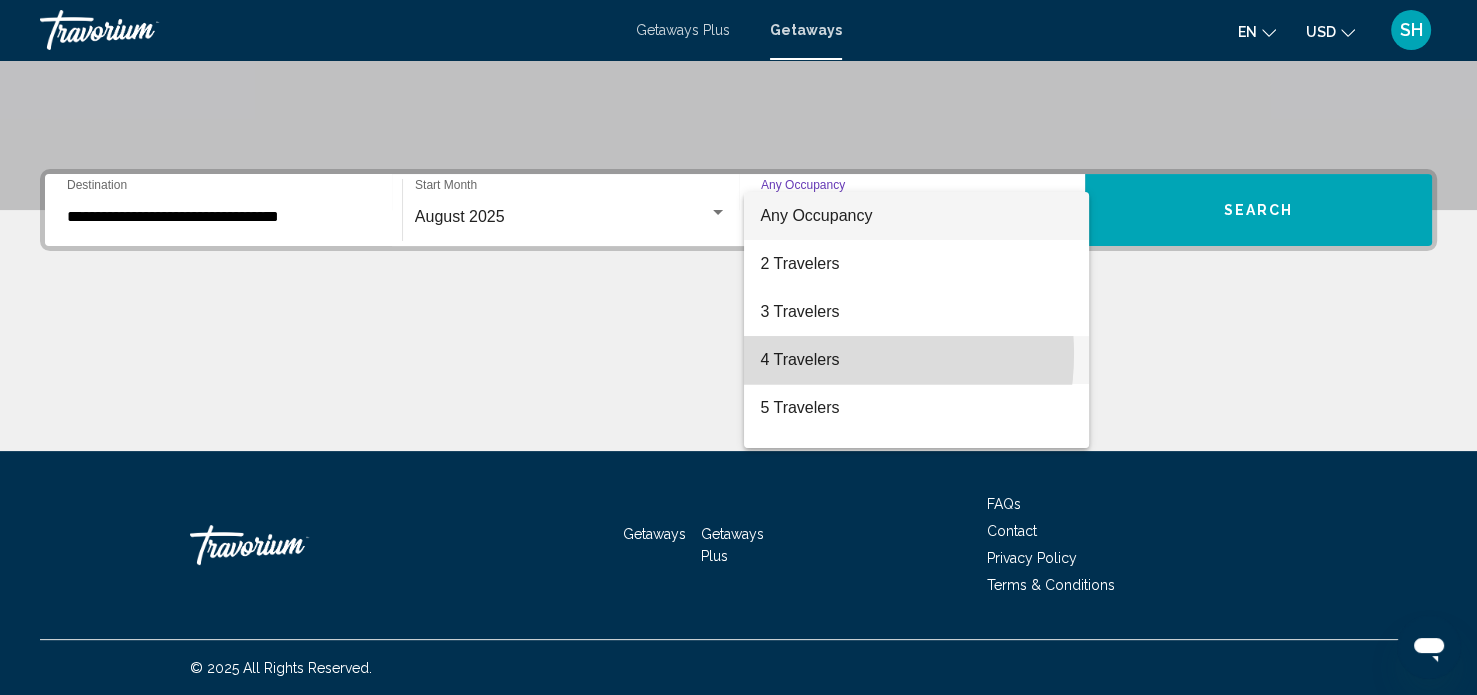 click on "4 Travelers" at bounding box center [916, 360] 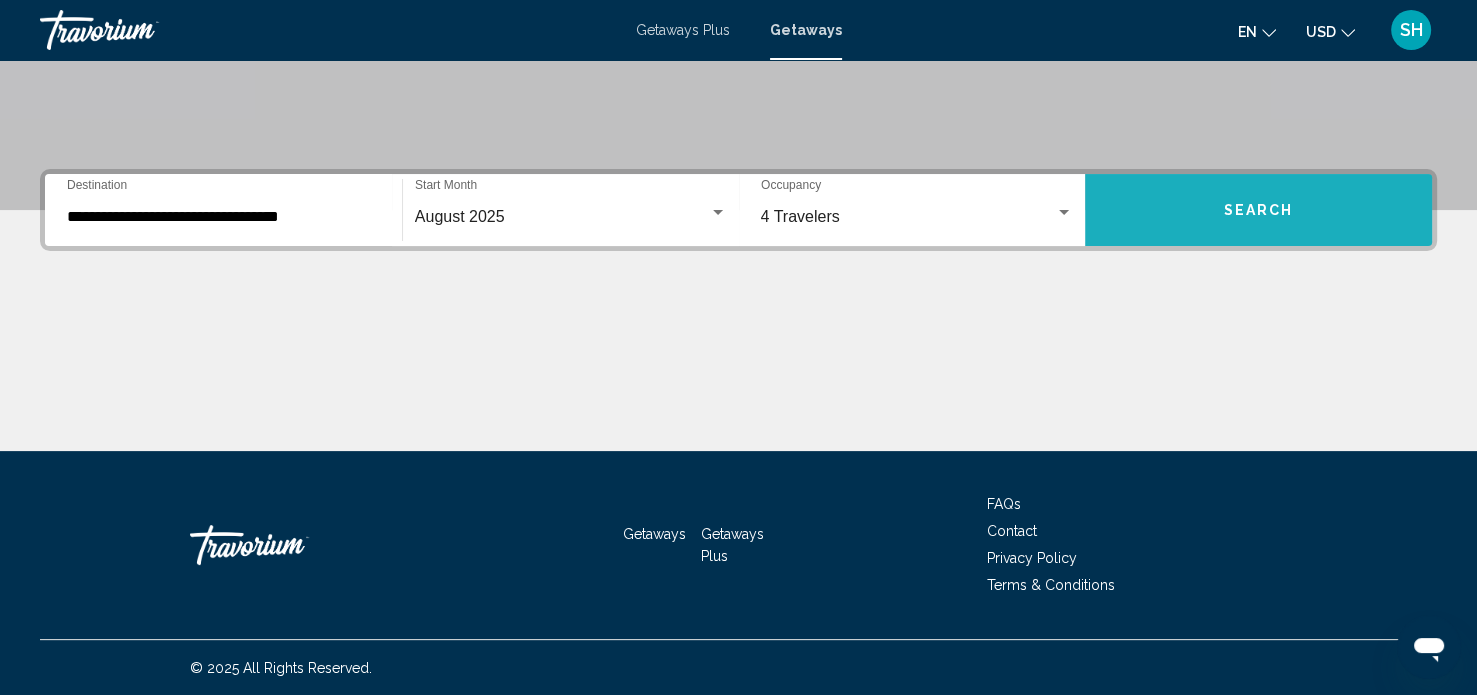 click on "Search" at bounding box center (1259, 211) 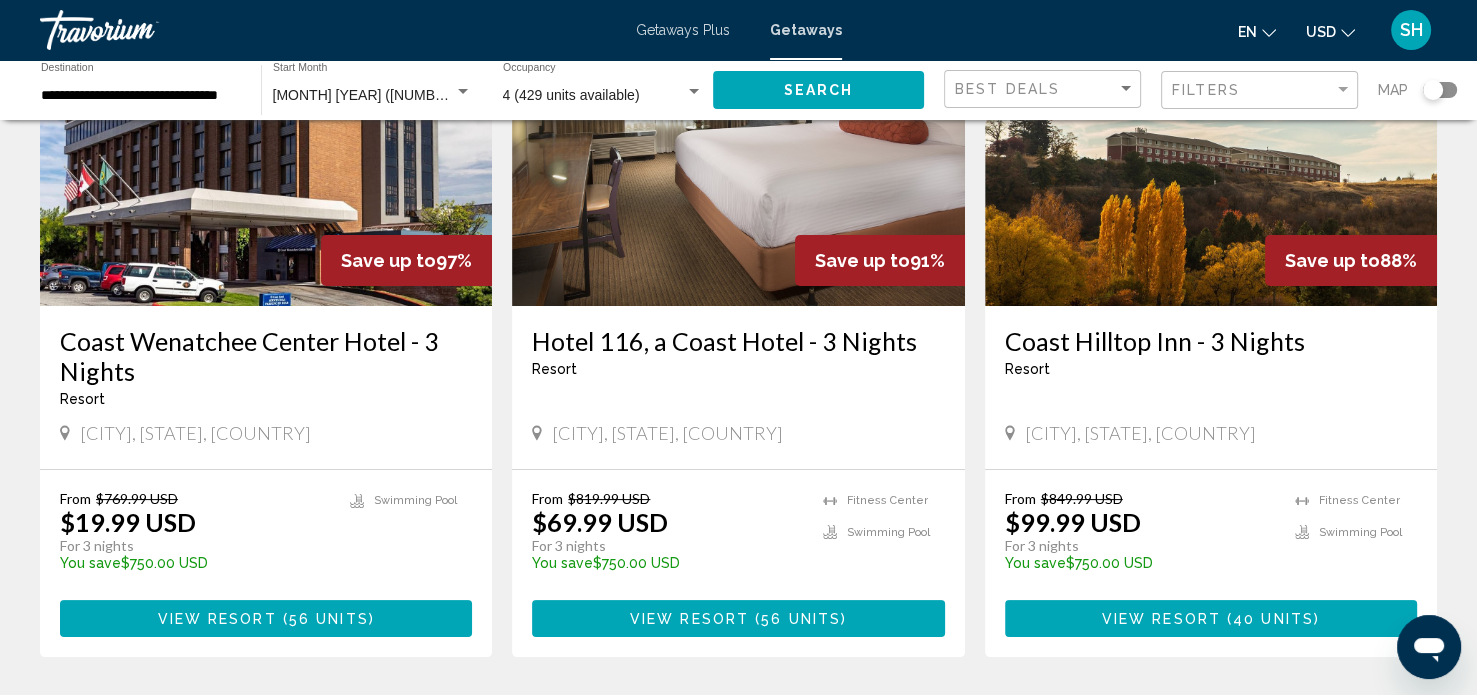 scroll, scrollTop: 222, scrollLeft: 0, axis: vertical 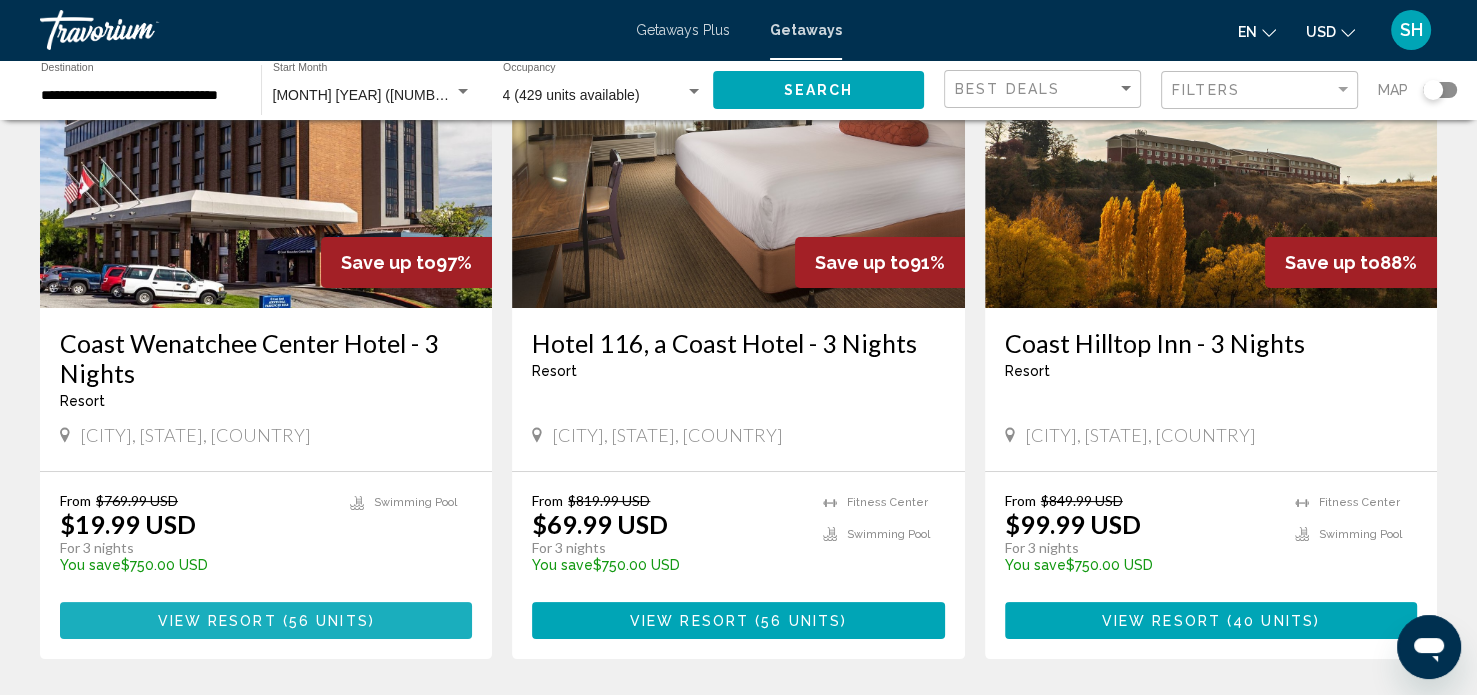 click on "View Resort" at bounding box center [217, 621] 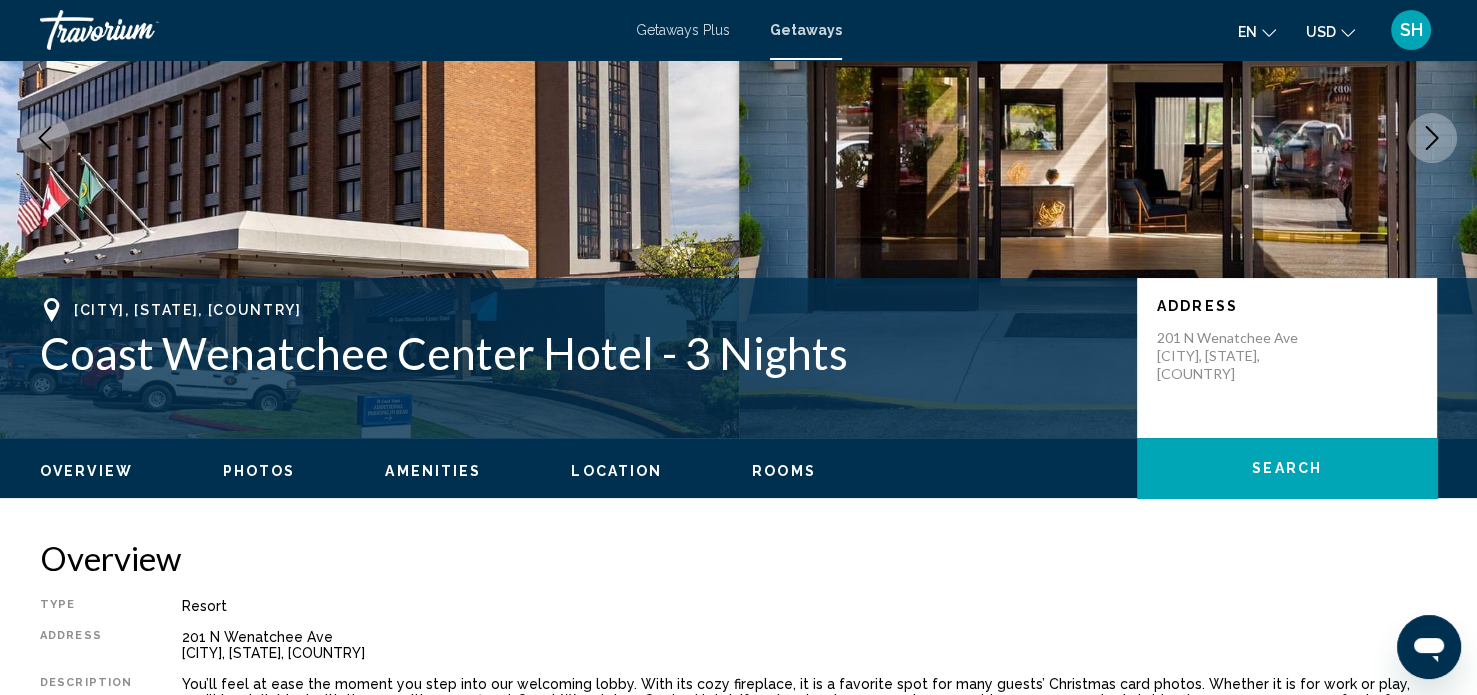 scroll, scrollTop: 12, scrollLeft: 0, axis: vertical 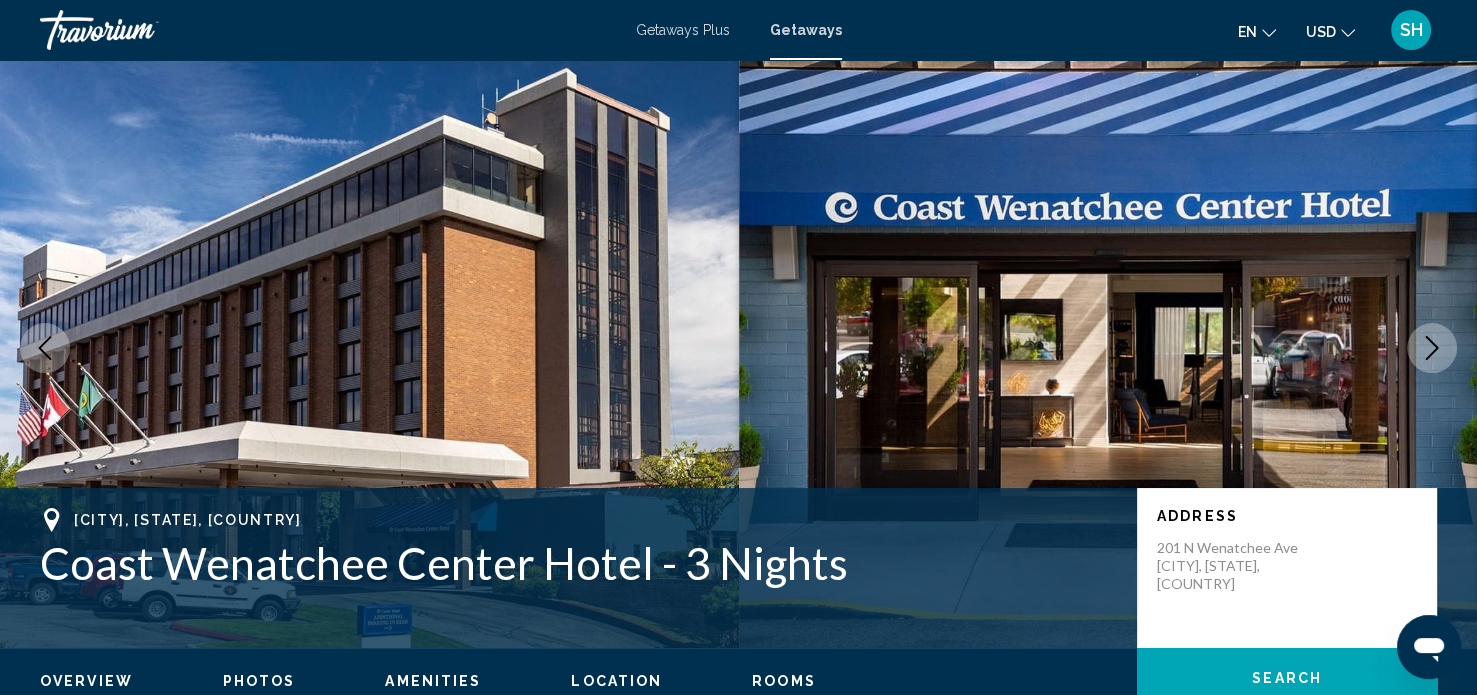 click 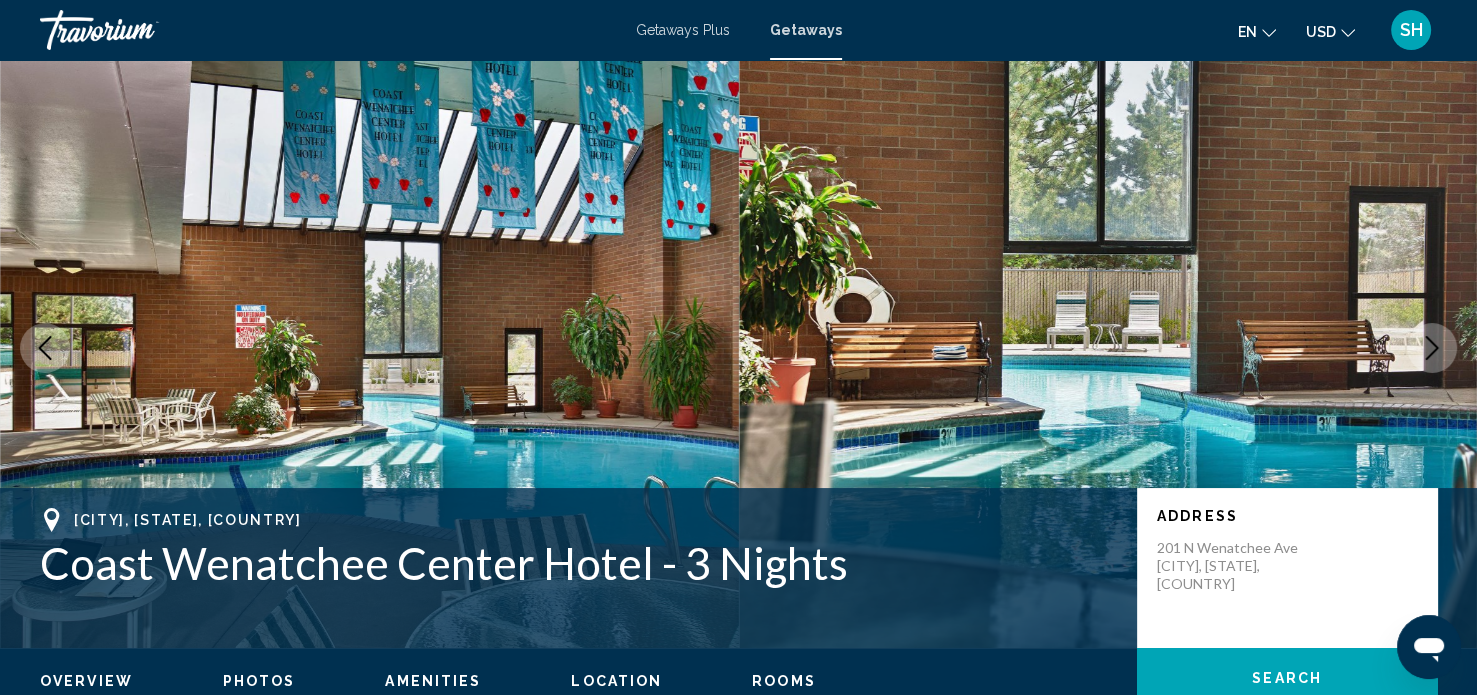 click 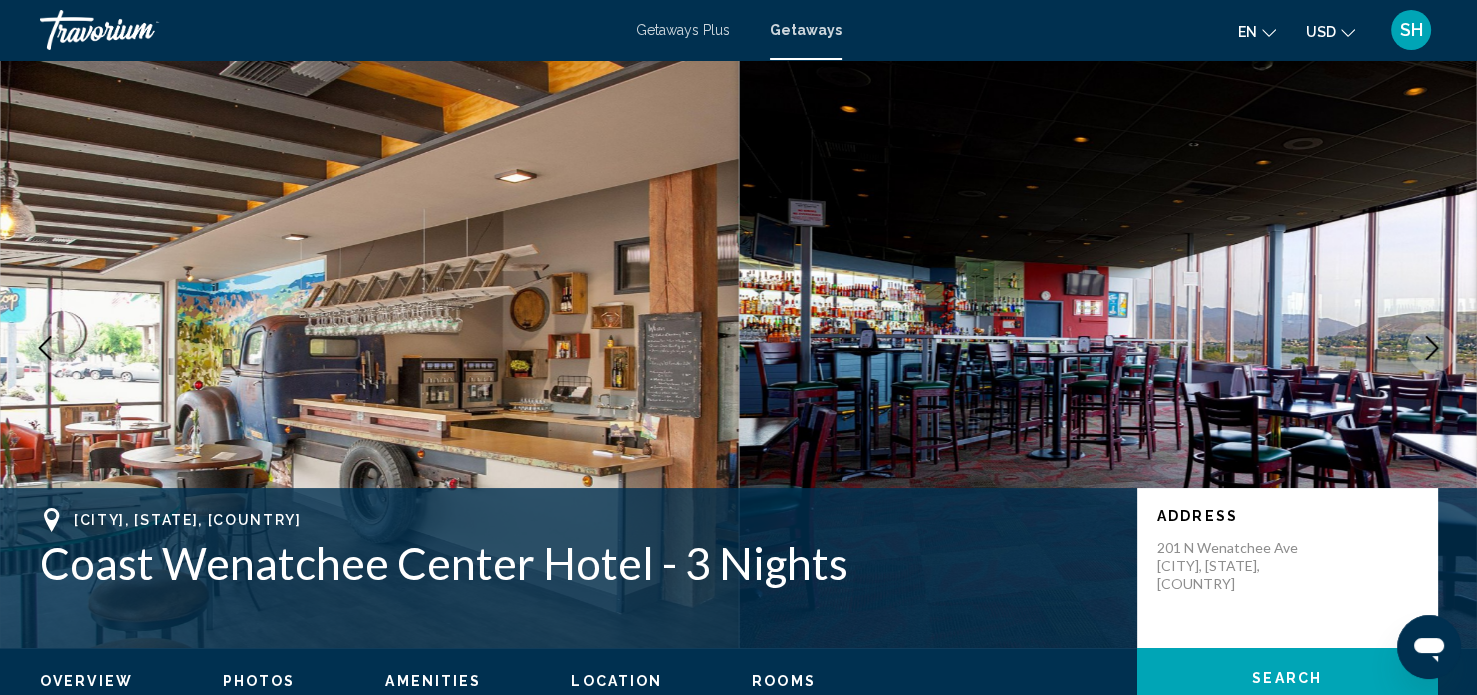 click 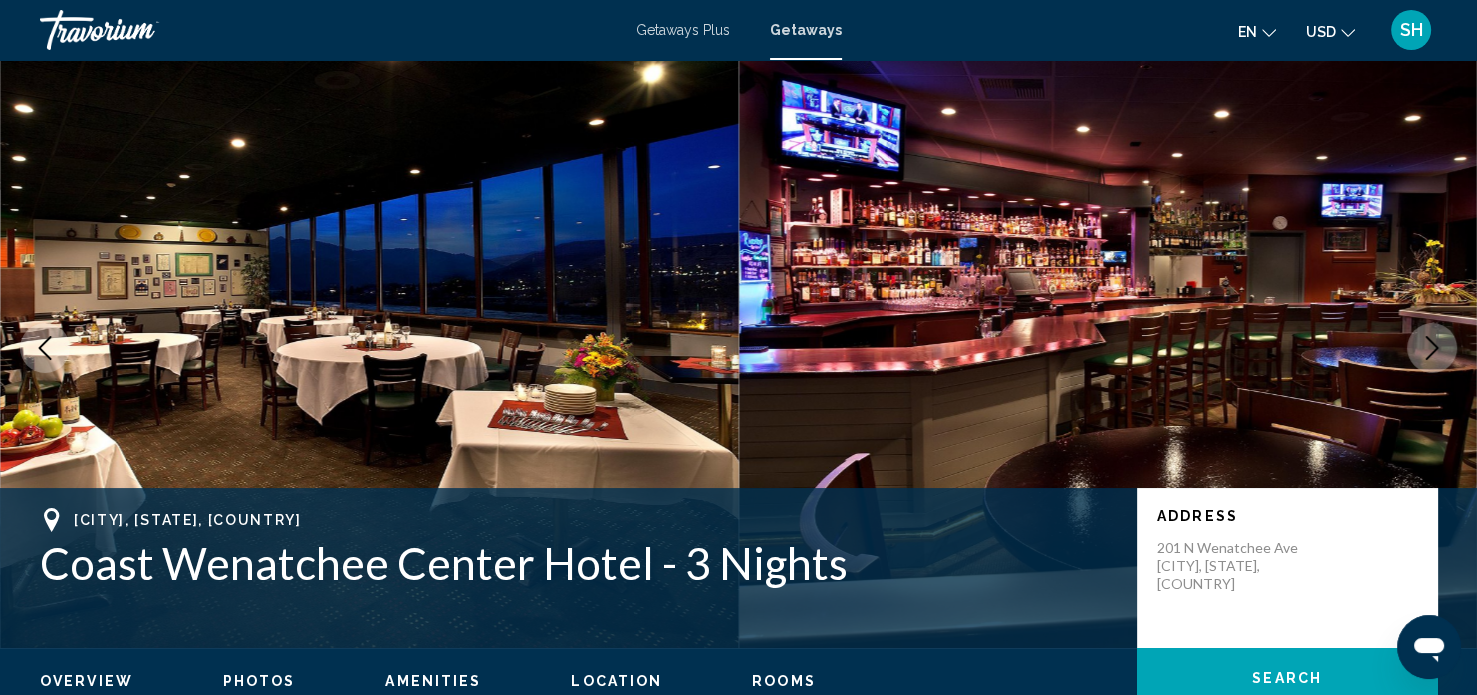 click 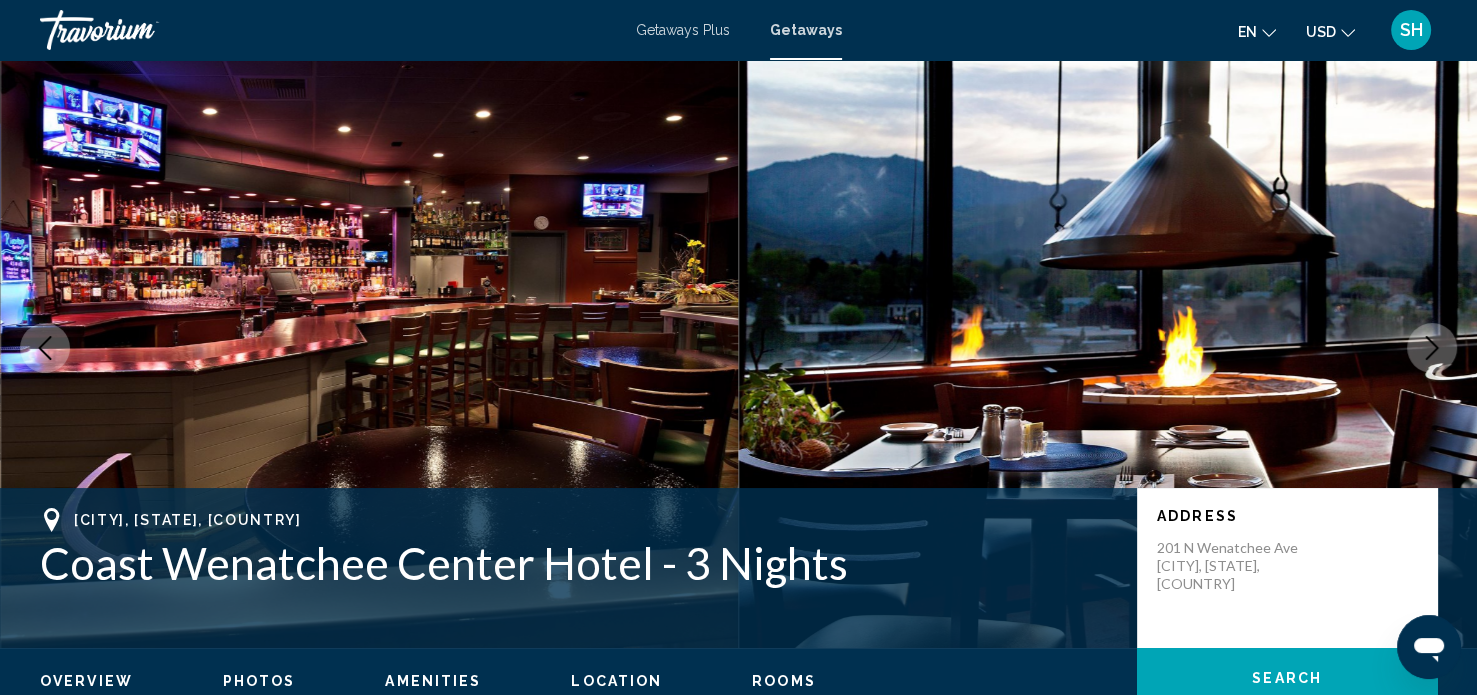 click 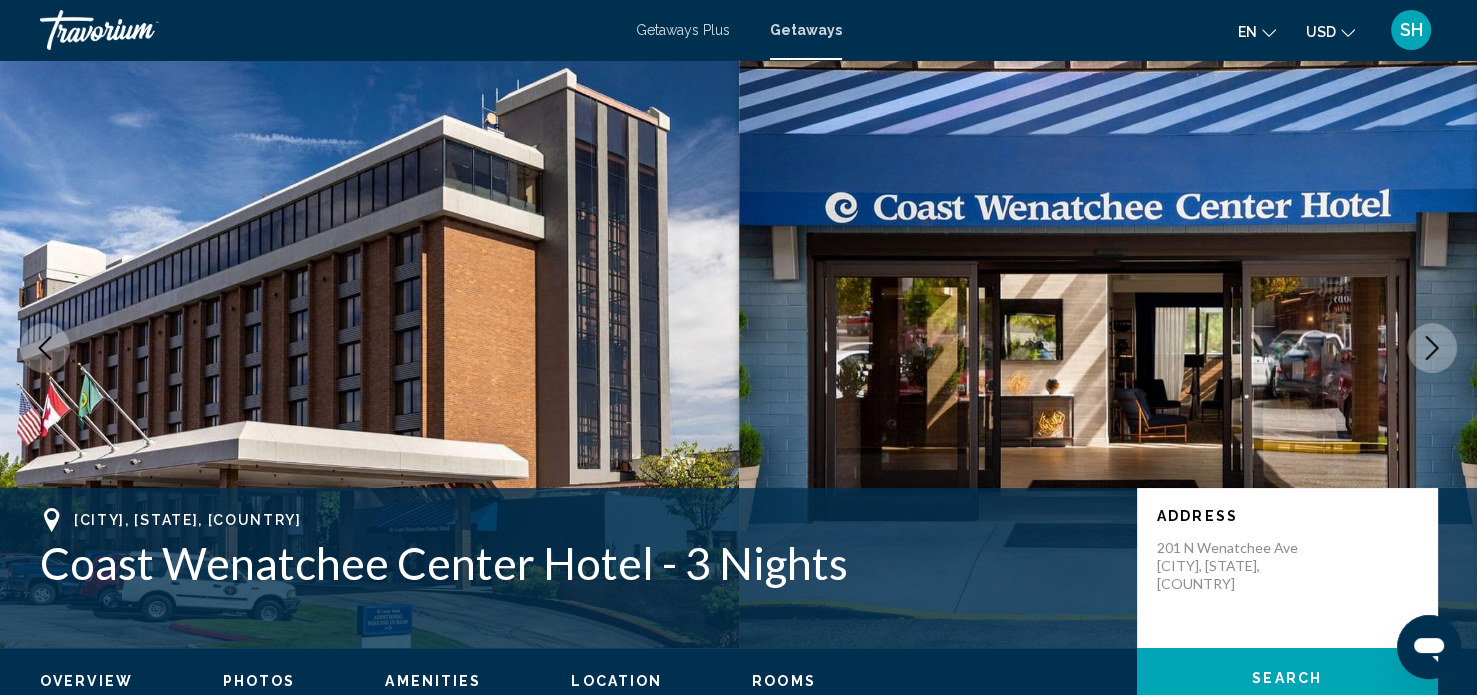 click 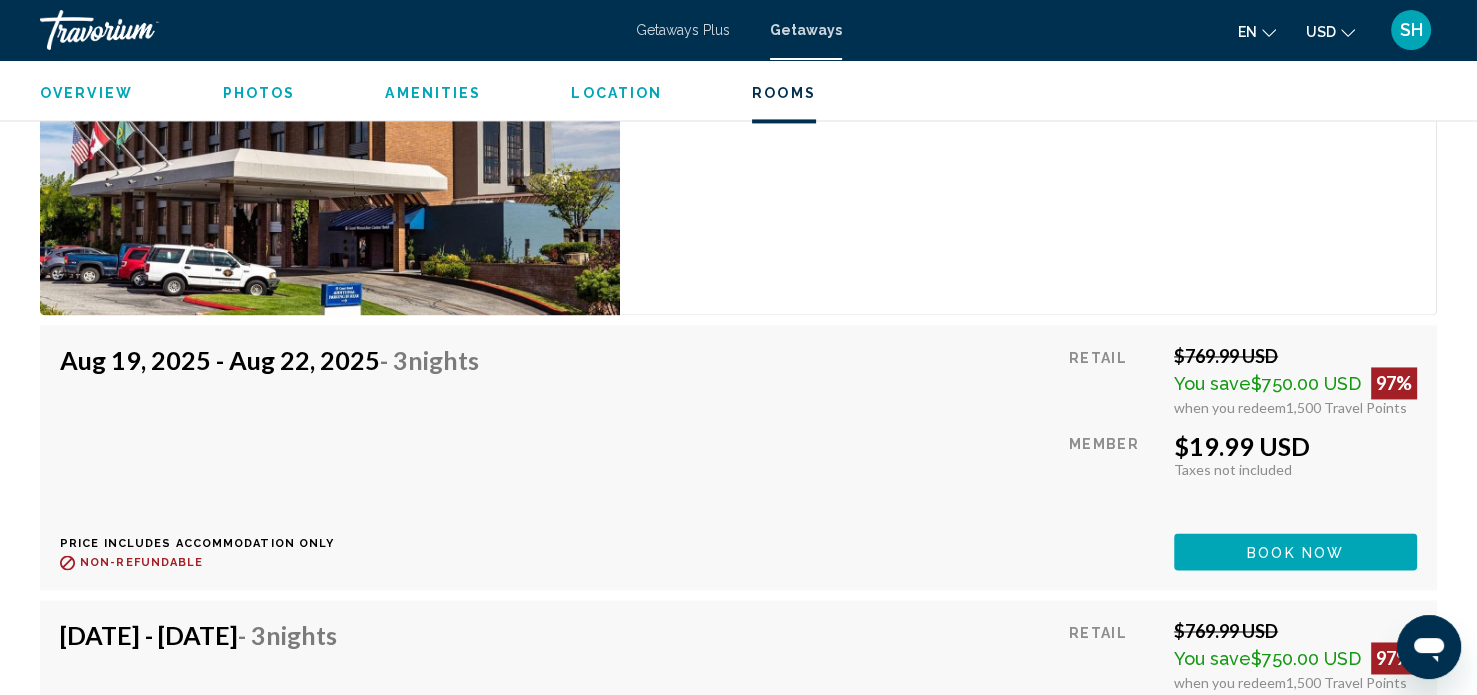 scroll, scrollTop: 2927, scrollLeft: 0, axis: vertical 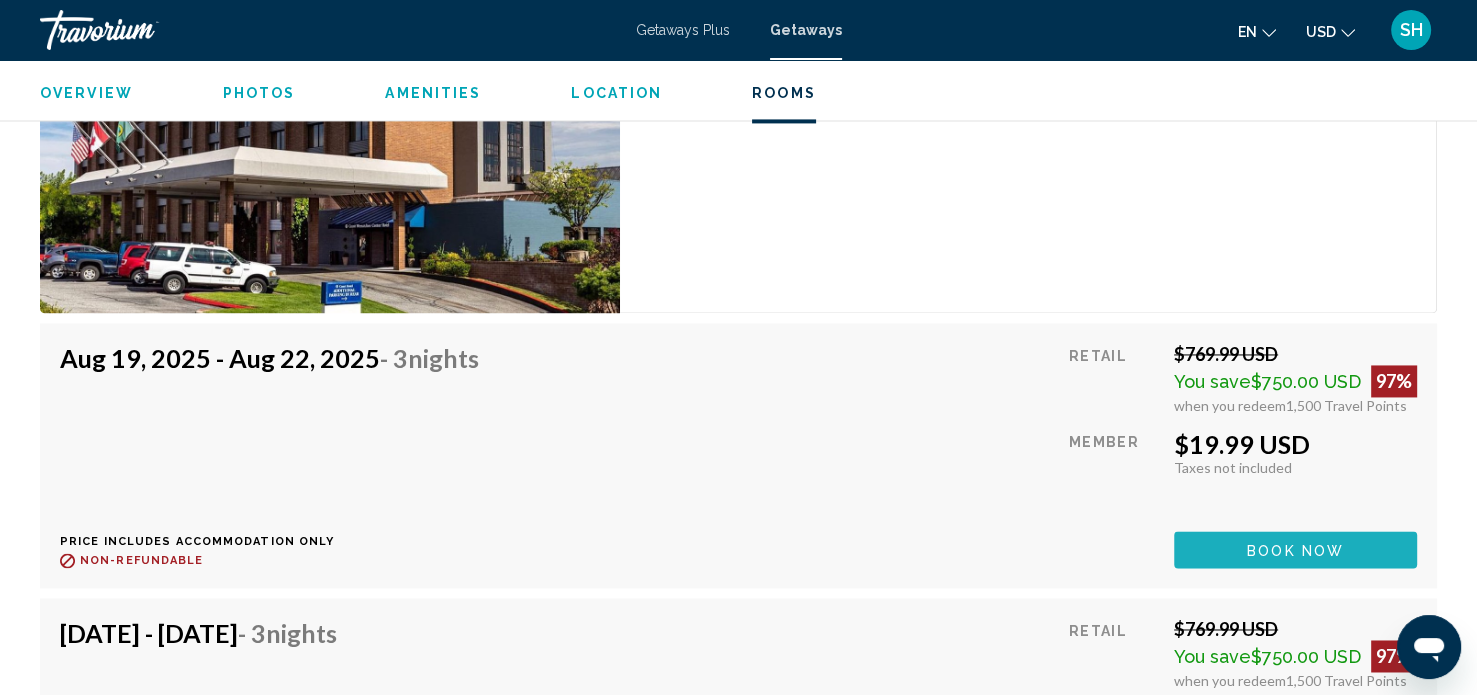 click on "Book now" at bounding box center [1295, 550] 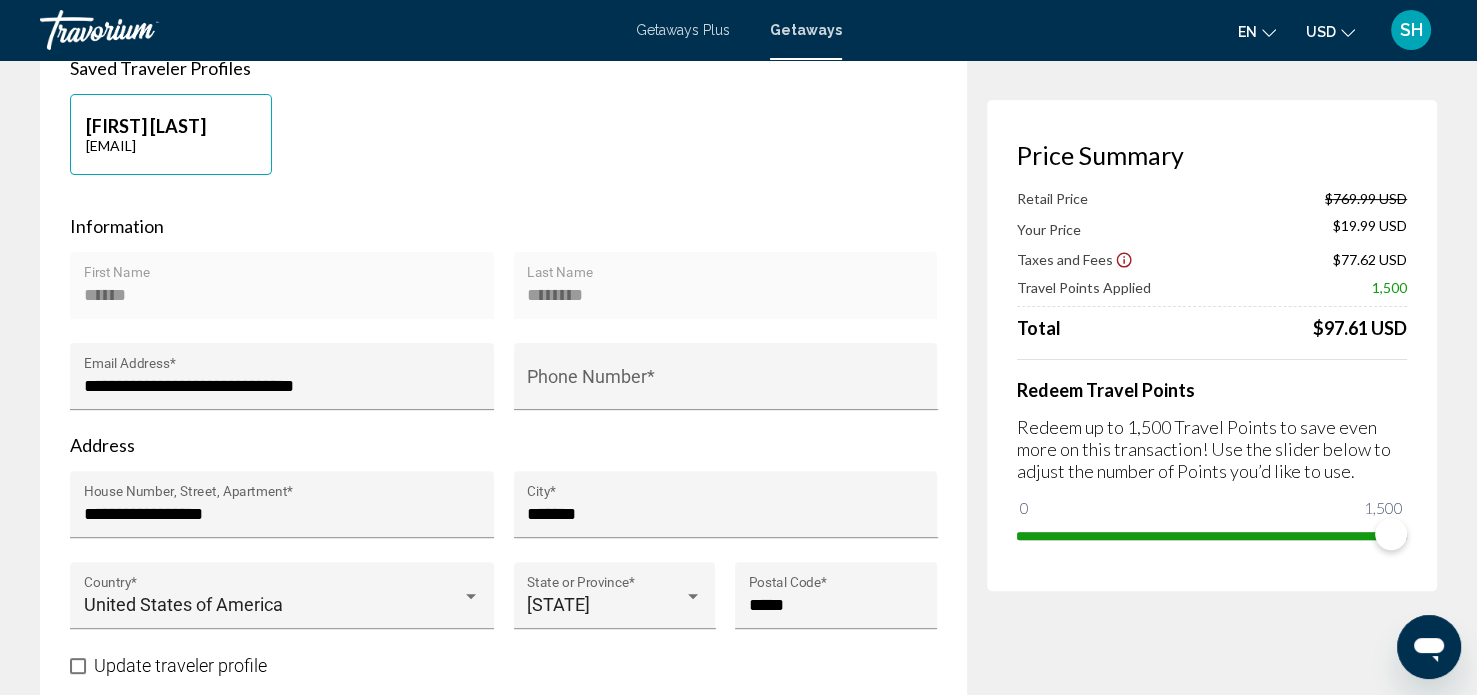 scroll, scrollTop: 515, scrollLeft: 0, axis: vertical 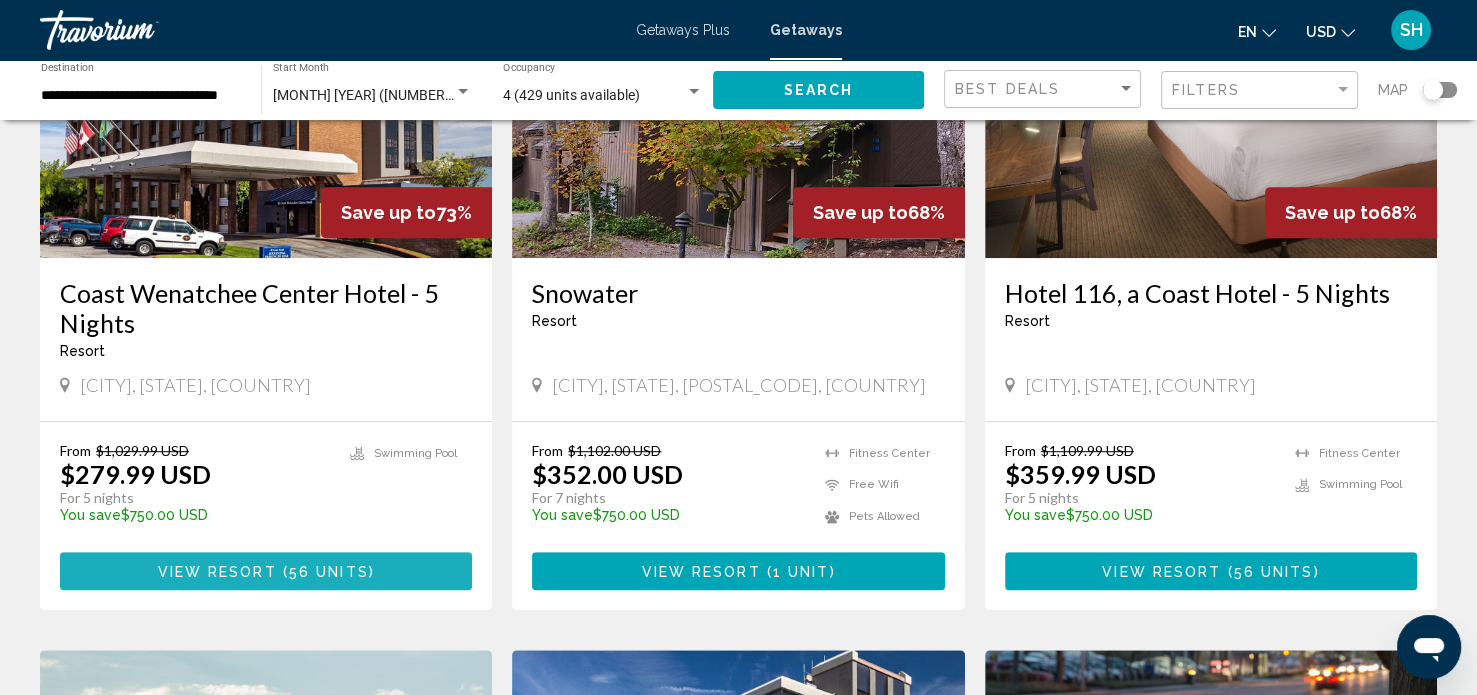 click on "56 units" at bounding box center [329, 572] 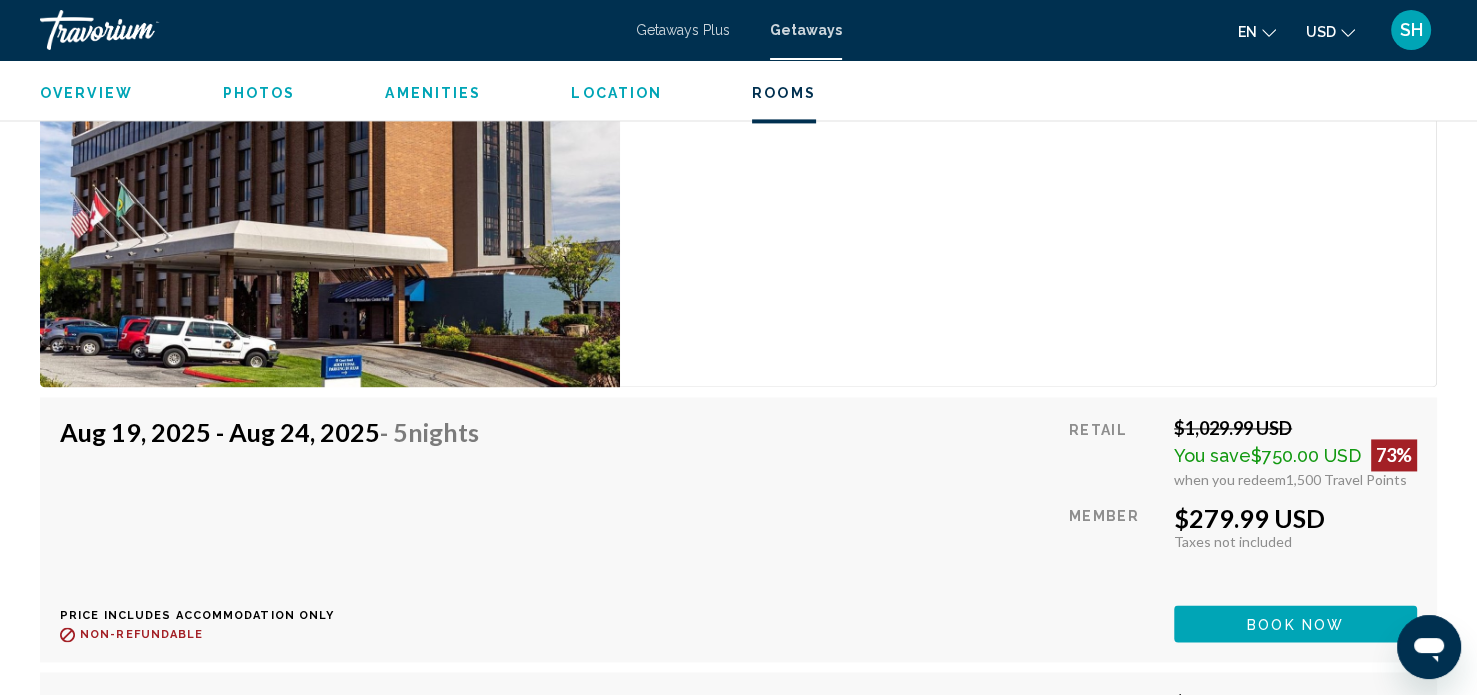 scroll, scrollTop: 2855, scrollLeft: 0, axis: vertical 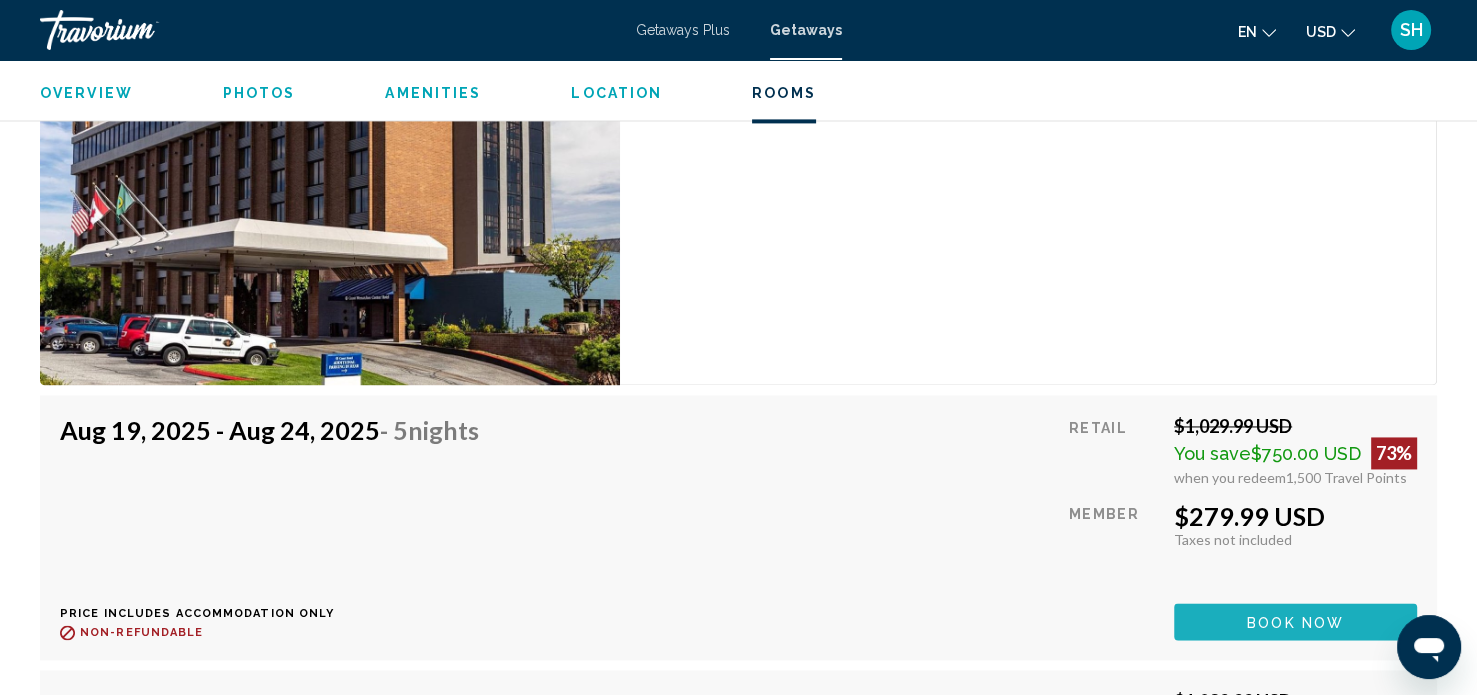 click on "Book now" at bounding box center [1295, 622] 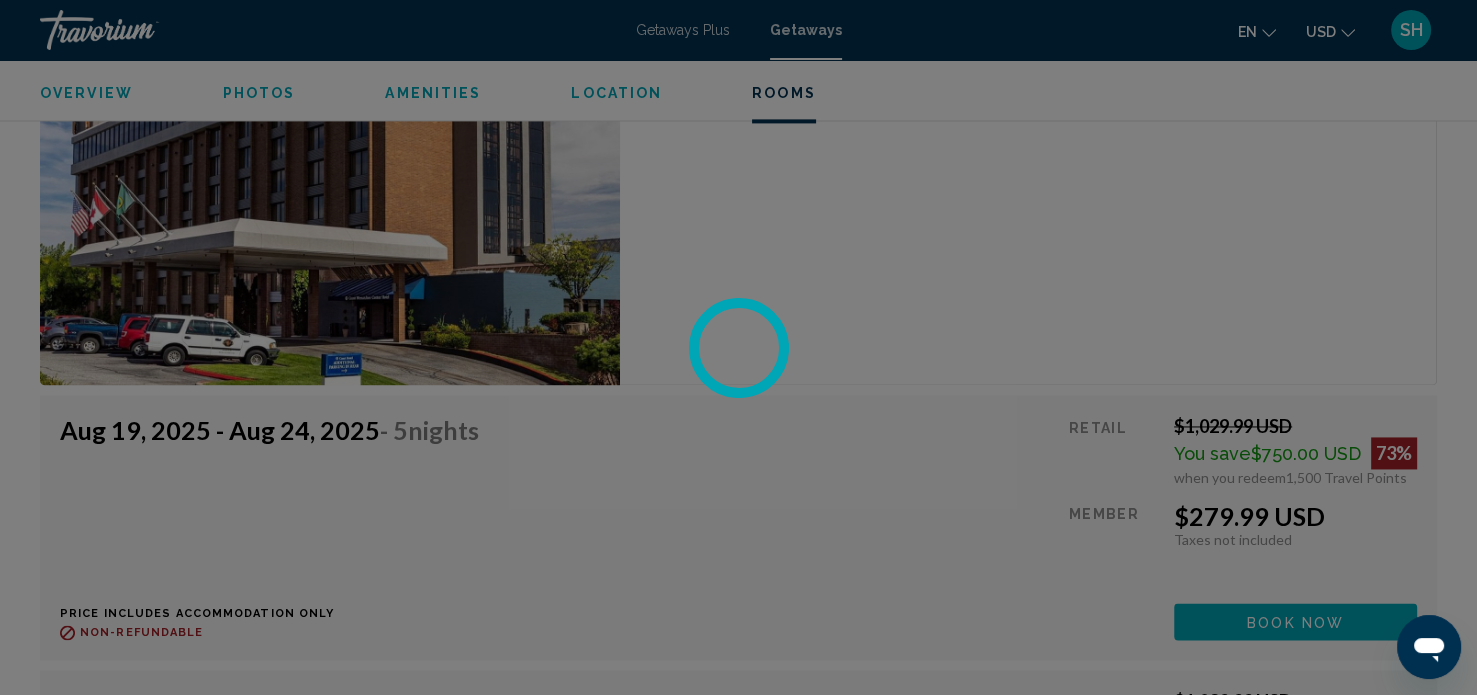 scroll, scrollTop: 0, scrollLeft: 0, axis: both 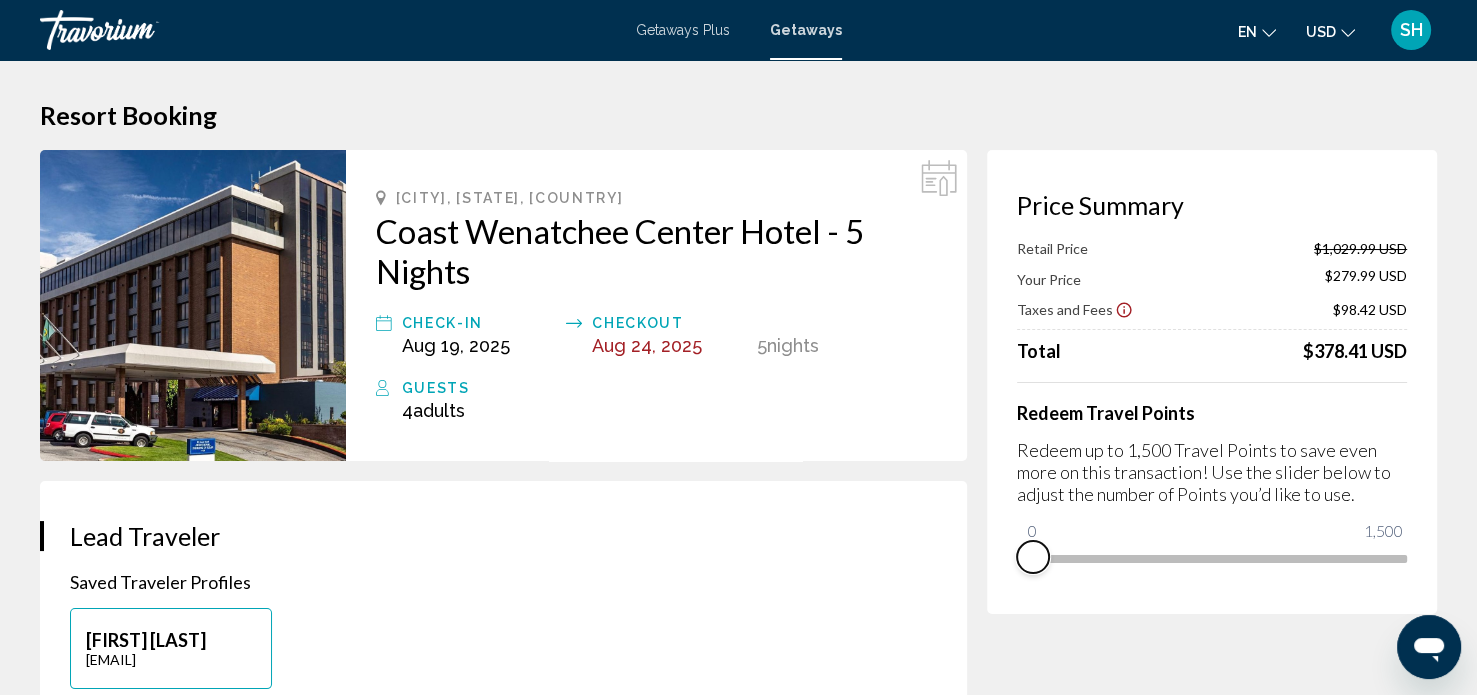 click on "Price Summary Retail Price  $[PRICE] USD  Your Price $[PRICE] USD Taxes and Fees
$[PRICE] USD Total  $[PRICE] USD  Redeem  Travel Points Redeem up to 1,500  Travel Points to save even more on this transaction! Use the slider below to adjust the number of Points you’d like to use. 0 1,500 0" at bounding box center [1212, 382] 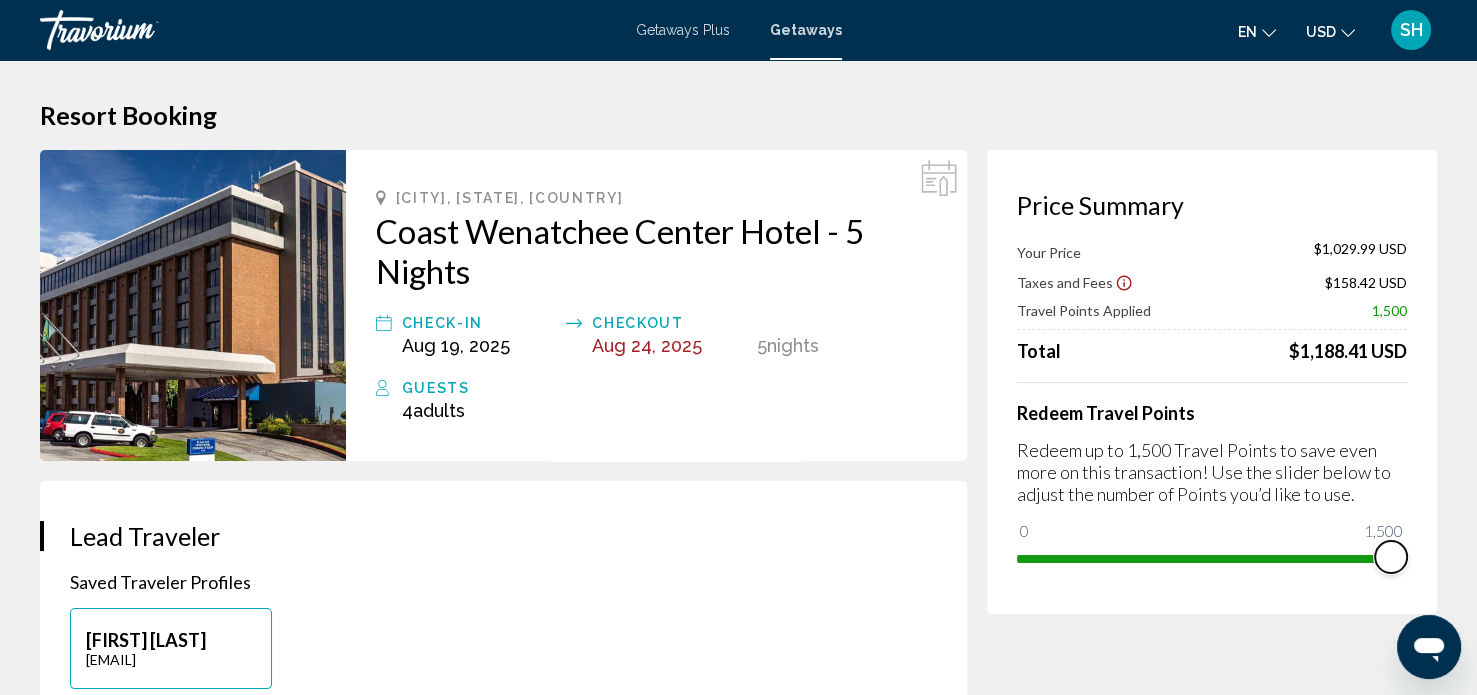 click on "0 1,500 1,500" at bounding box center (1212, 557) 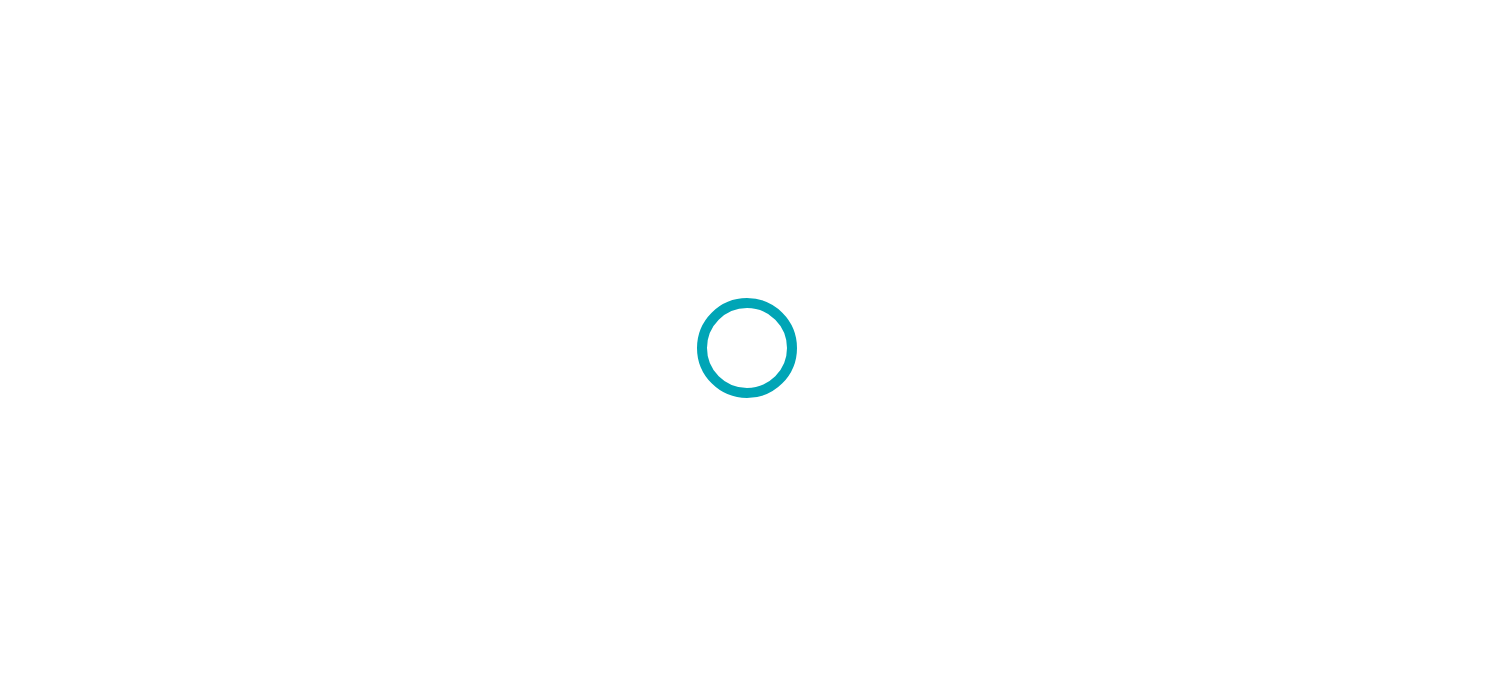 scroll, scrollTop: 0, scrollLeft: 0, axis: both 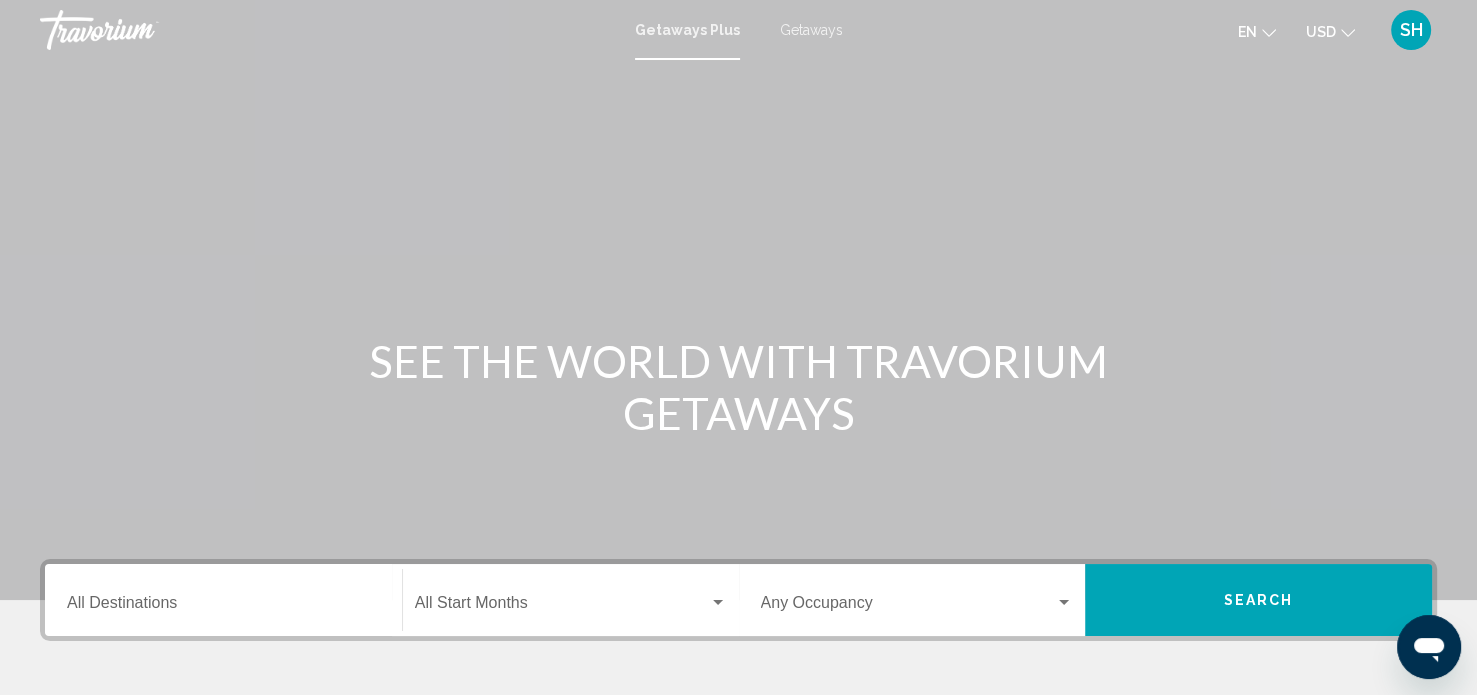 click on "Getaways" at bounding box center (811, 30) 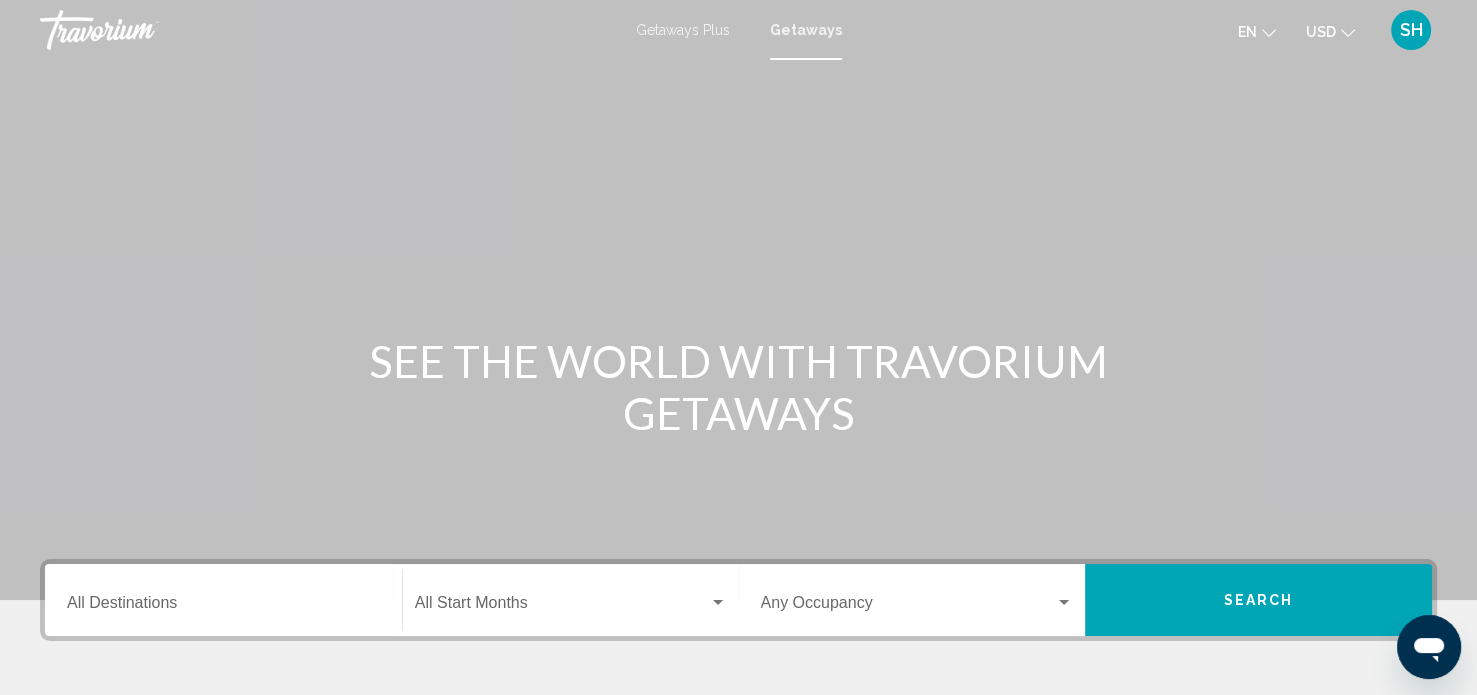 click on "Destination All Destinations" at bounding box center (223, 607) 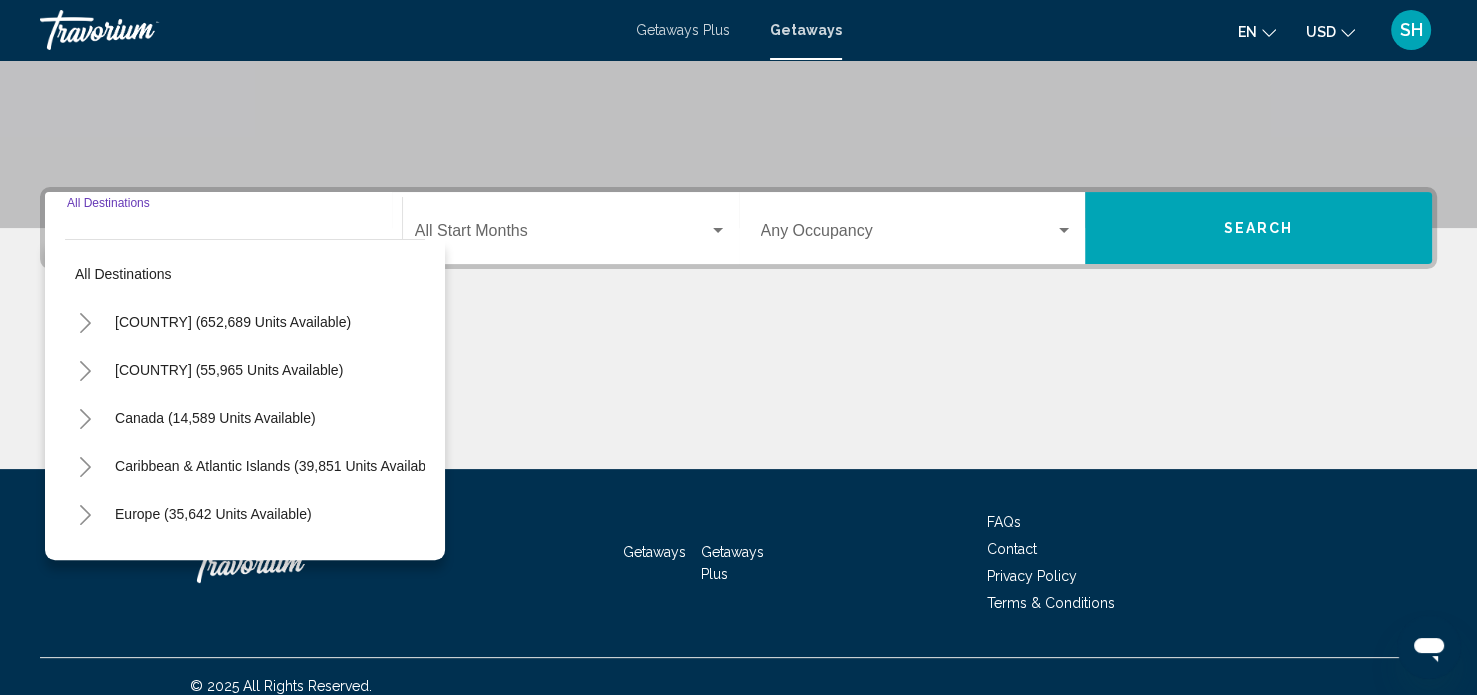 scroll, scrollTop: 390, scrollLeft: 0, axis: vertical 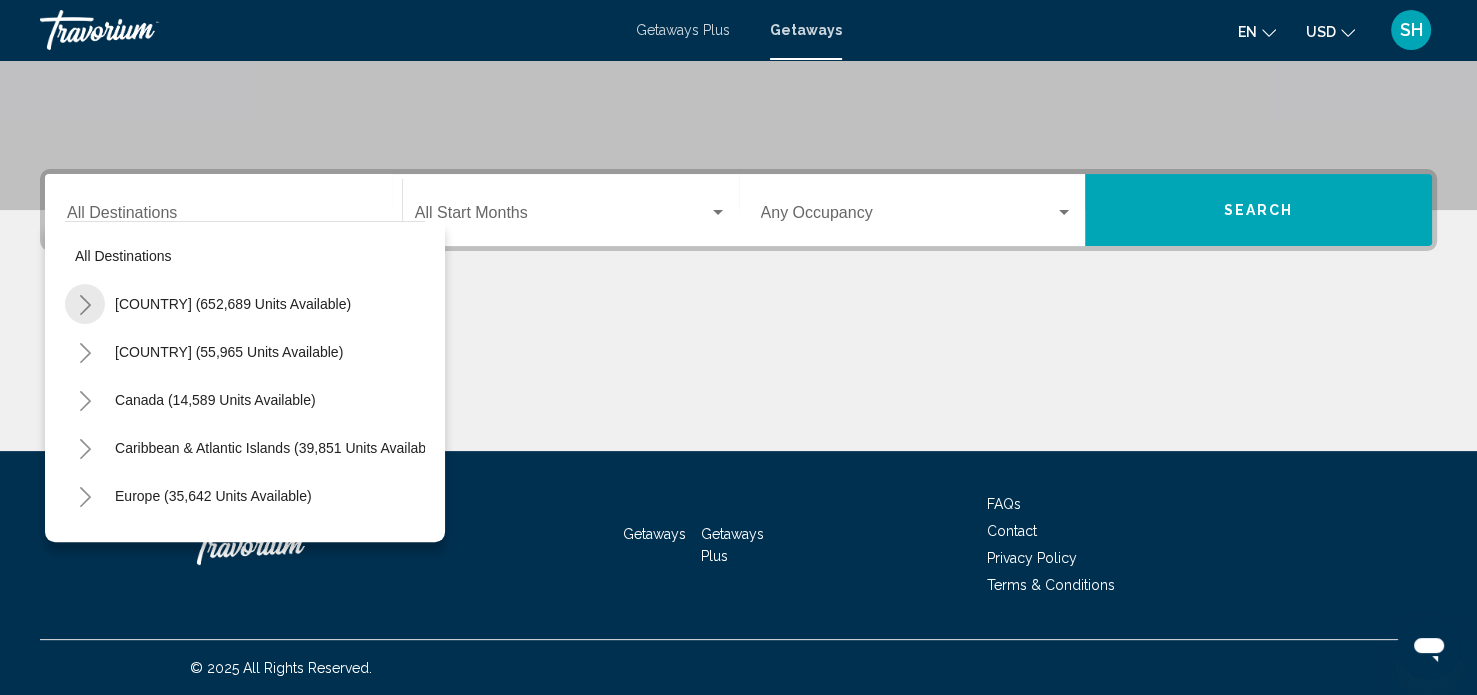 click 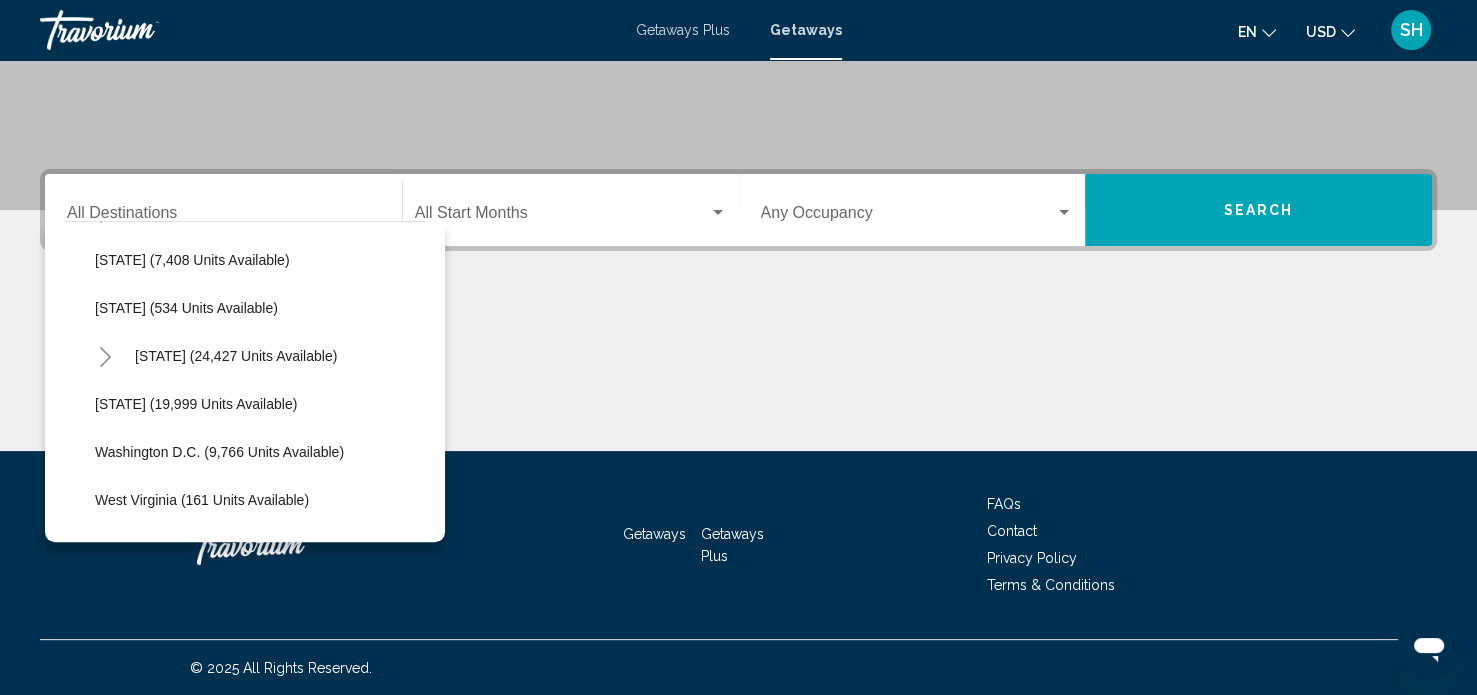 scroll, scrollTop: 1871, scrollLeft: 0, axis: vertical 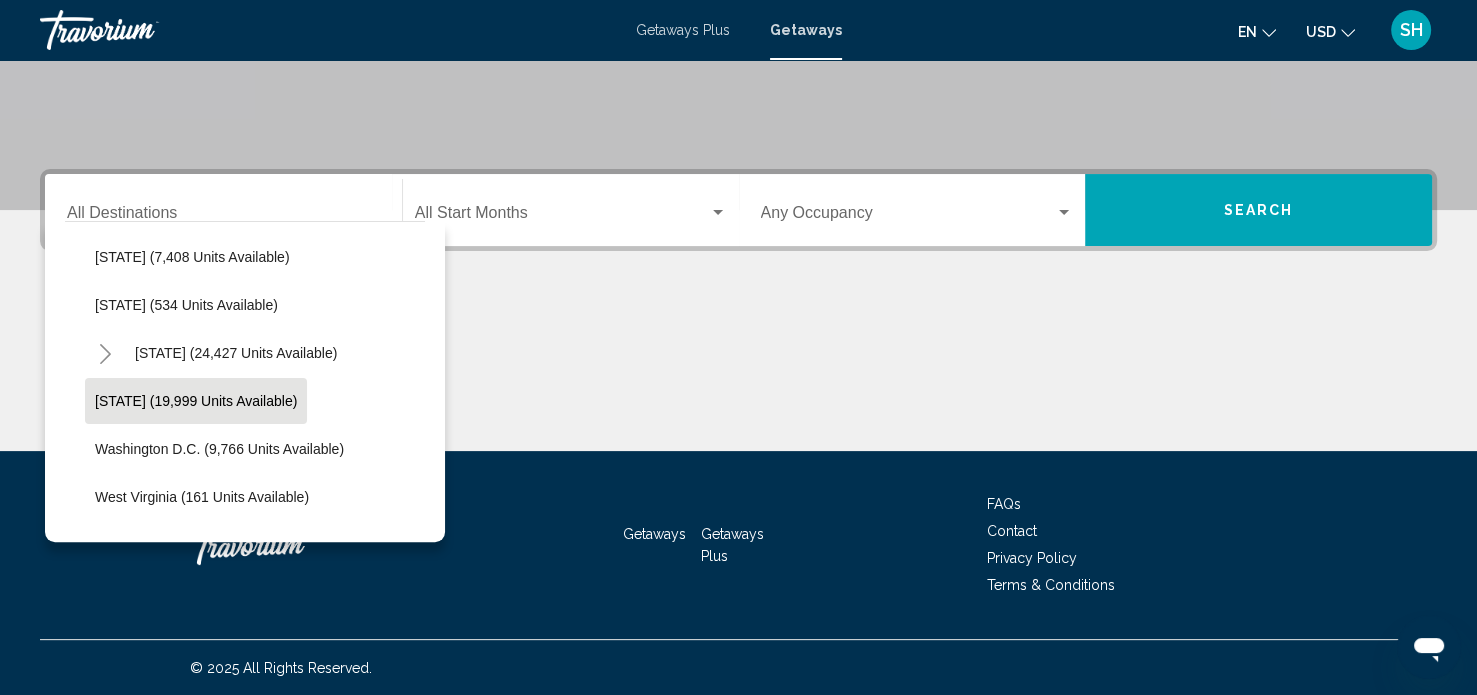 click on "[STATE] (19,999 units available)" 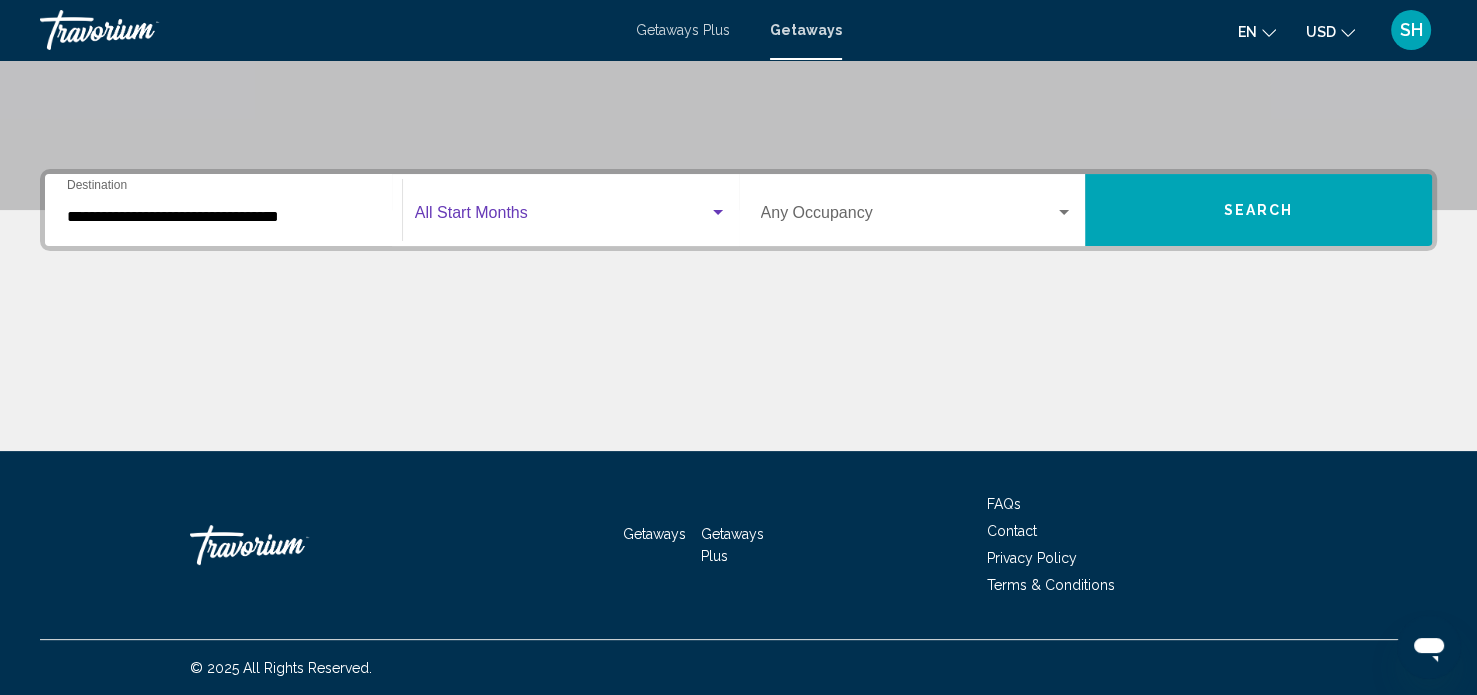 click at bounding box center [718, 212] 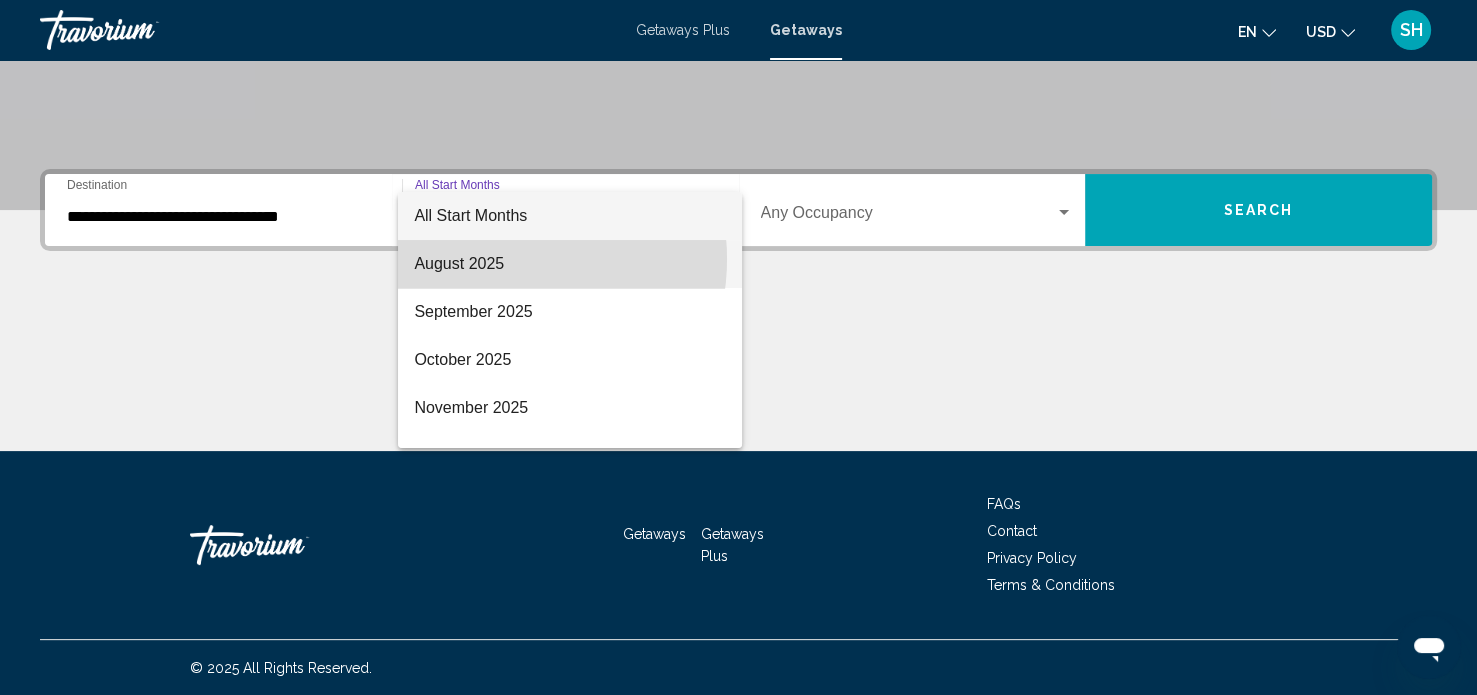 click on "August 2025" at bounding box center (570, 264) 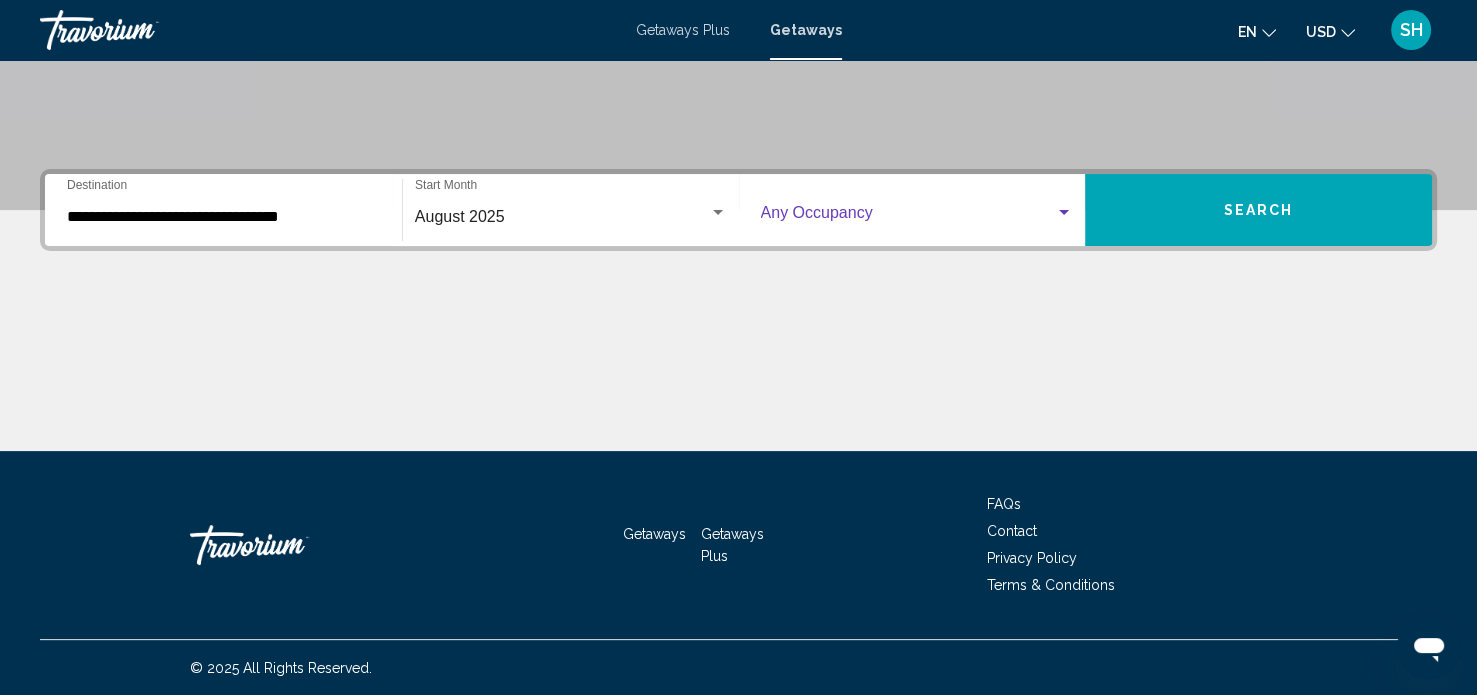 click at bounding box center (1064, 213) 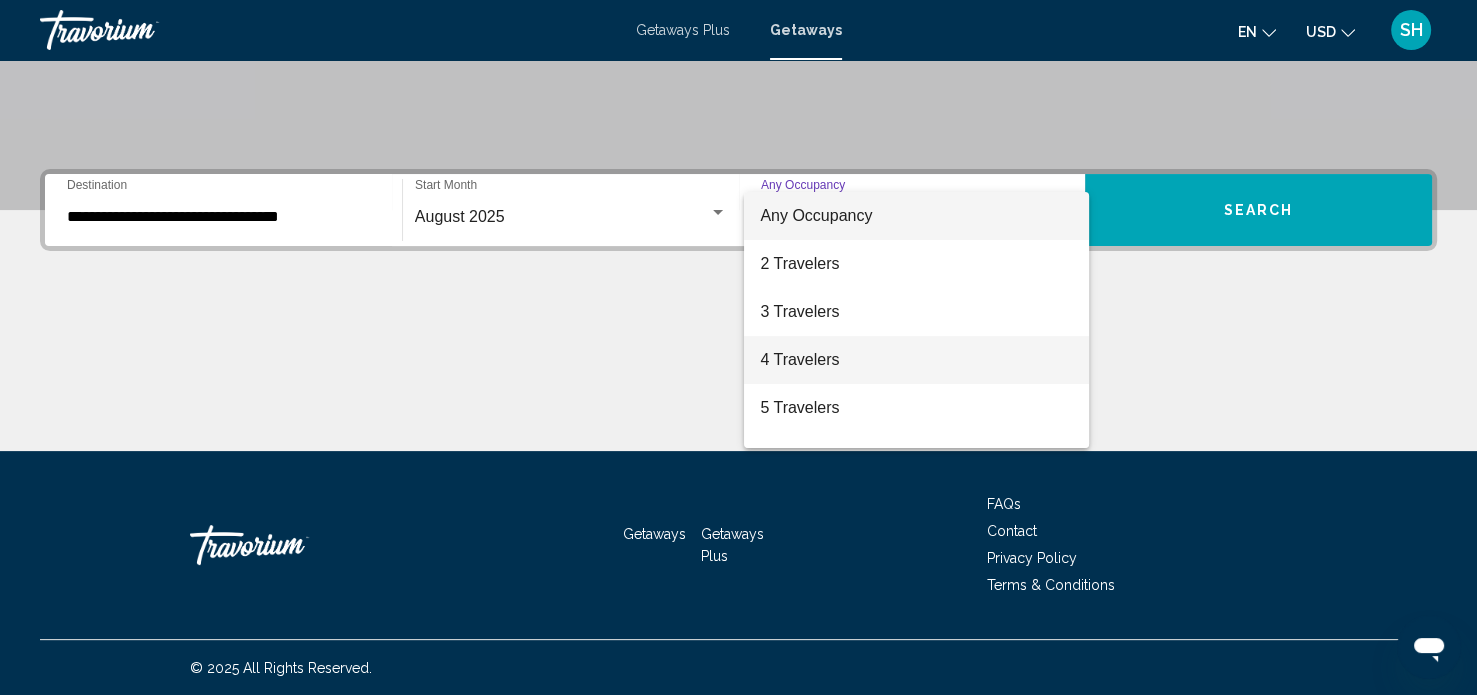 click on "4 Travelers" at bounding box center (916, 360) 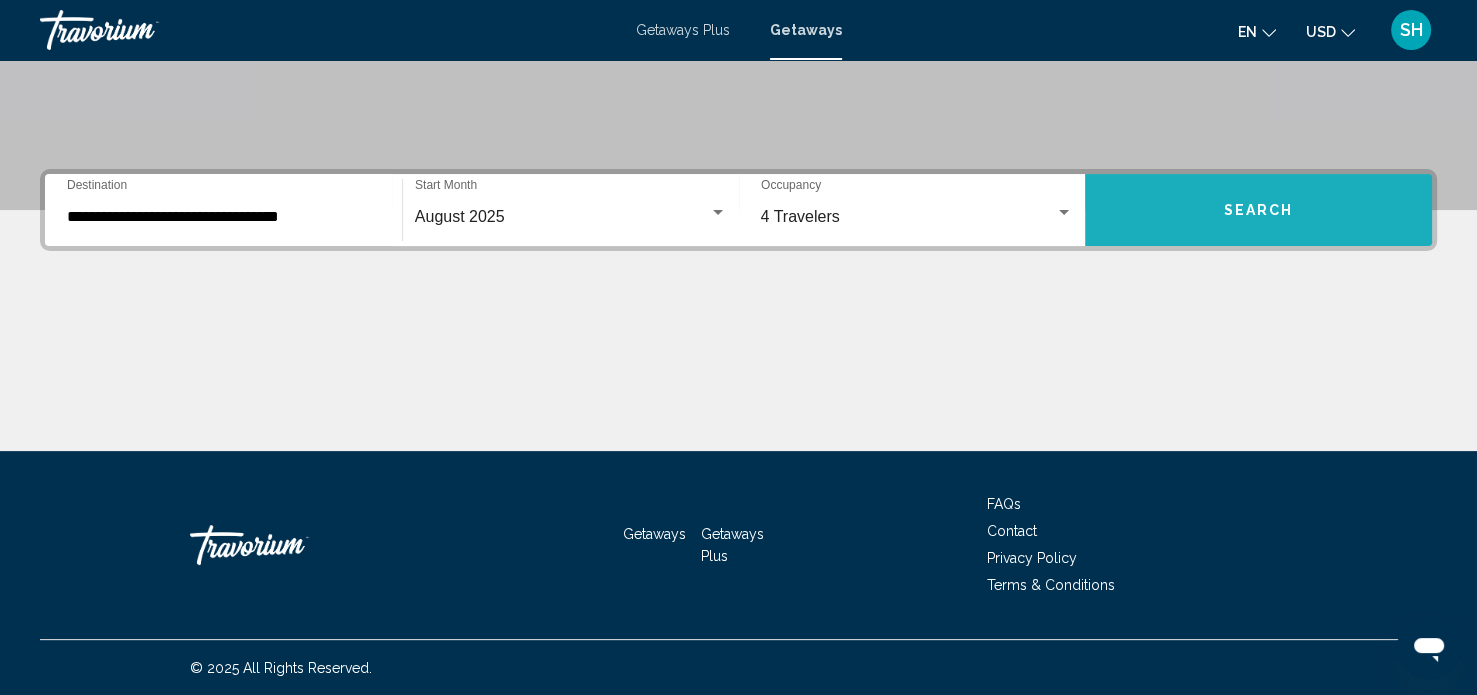 click on "Search" at bounding box center [1259, 211] 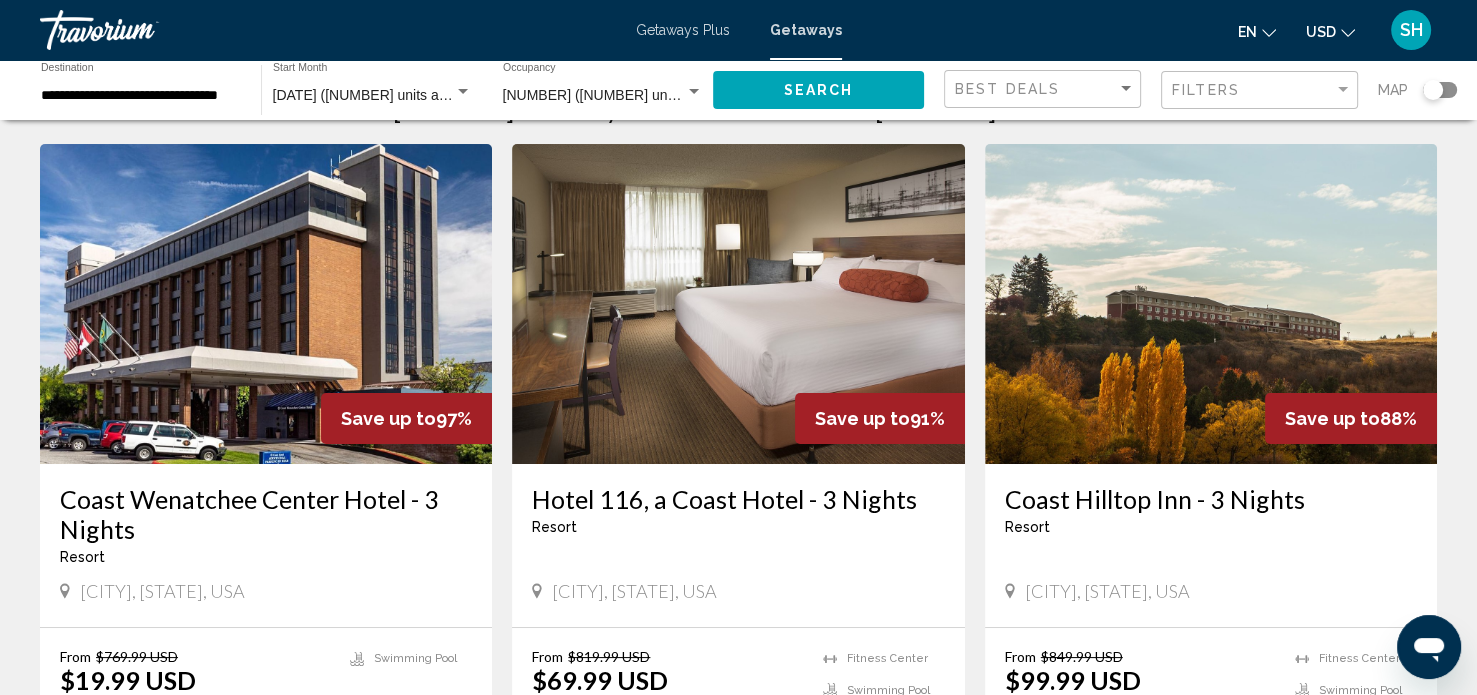 scroll, scrollTop: 0, scrollLeft: 0, axis: both 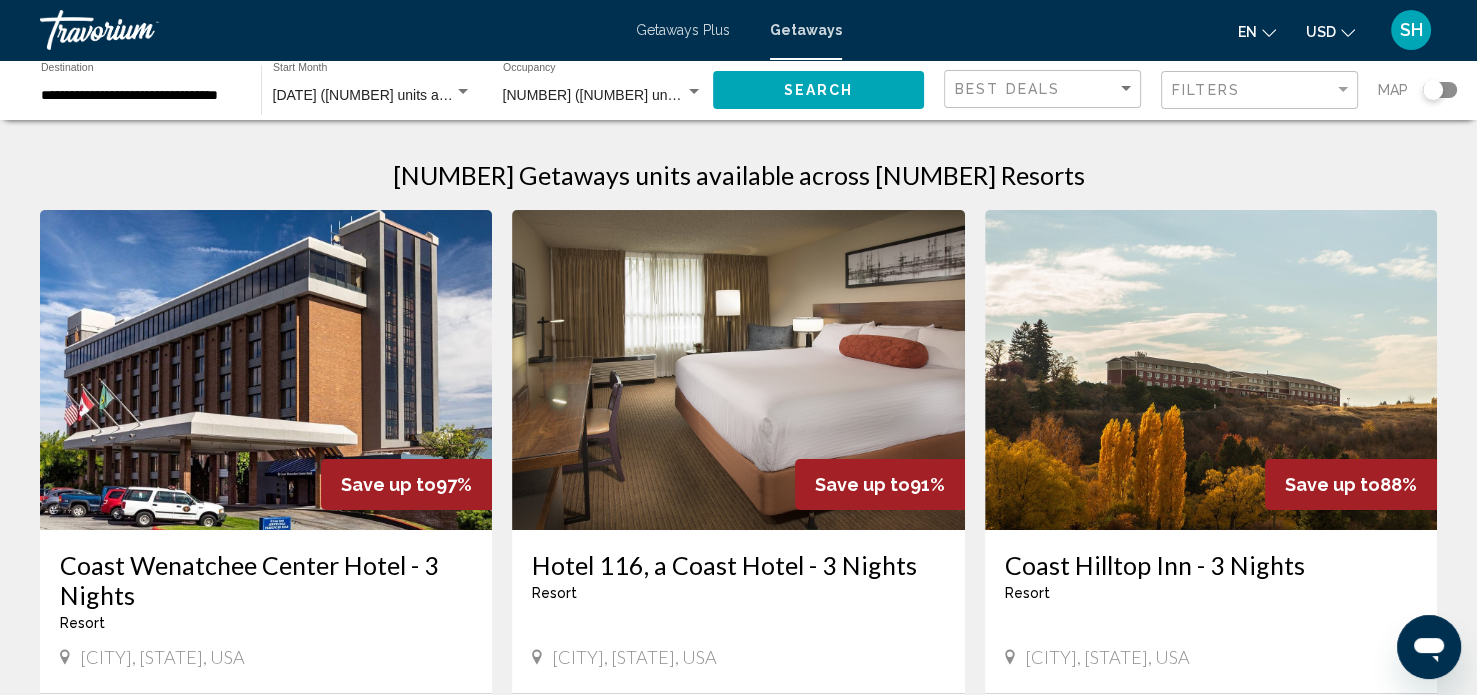 click on "Getaways Plus" at bounding box center [683, 30] 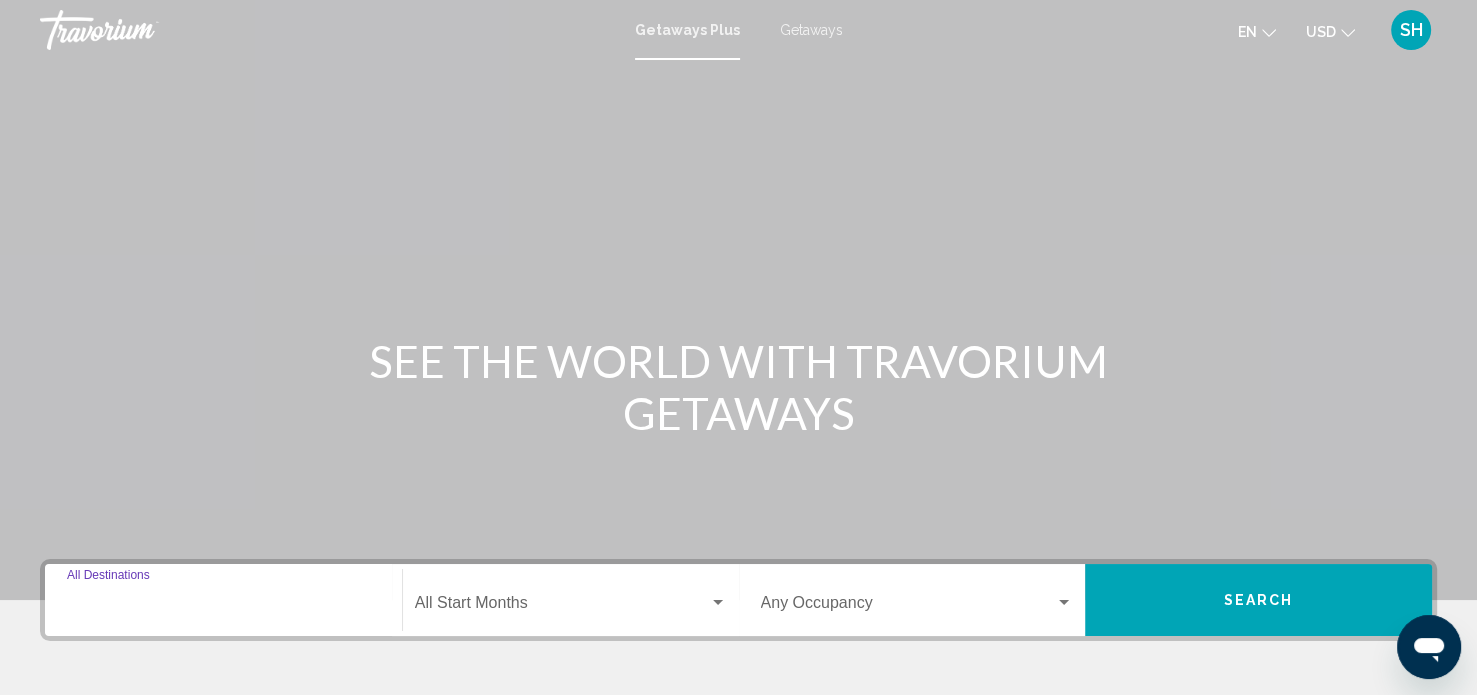 click on "Destination All Destinations" at bounding box center [223, 607] 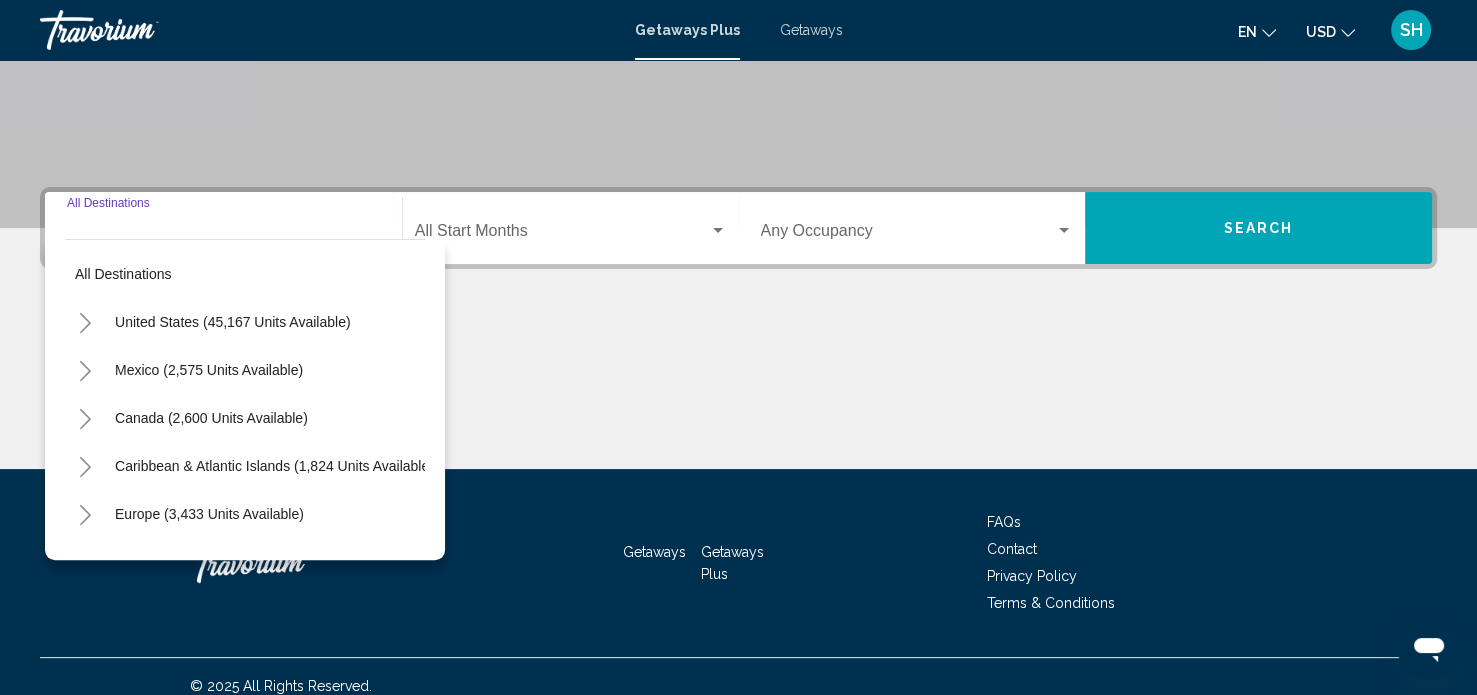 scroll, scrollTop: 390, scrollLeft: 0, axis: vertical 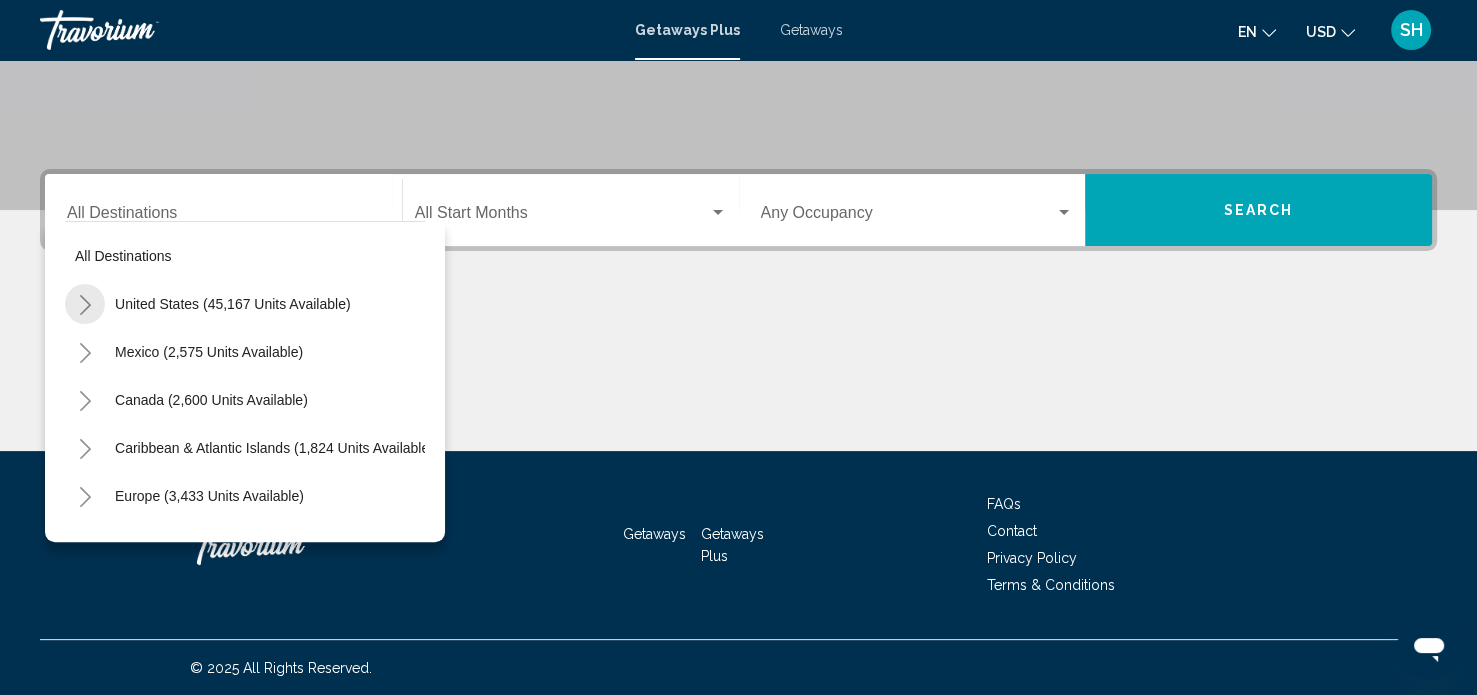 click 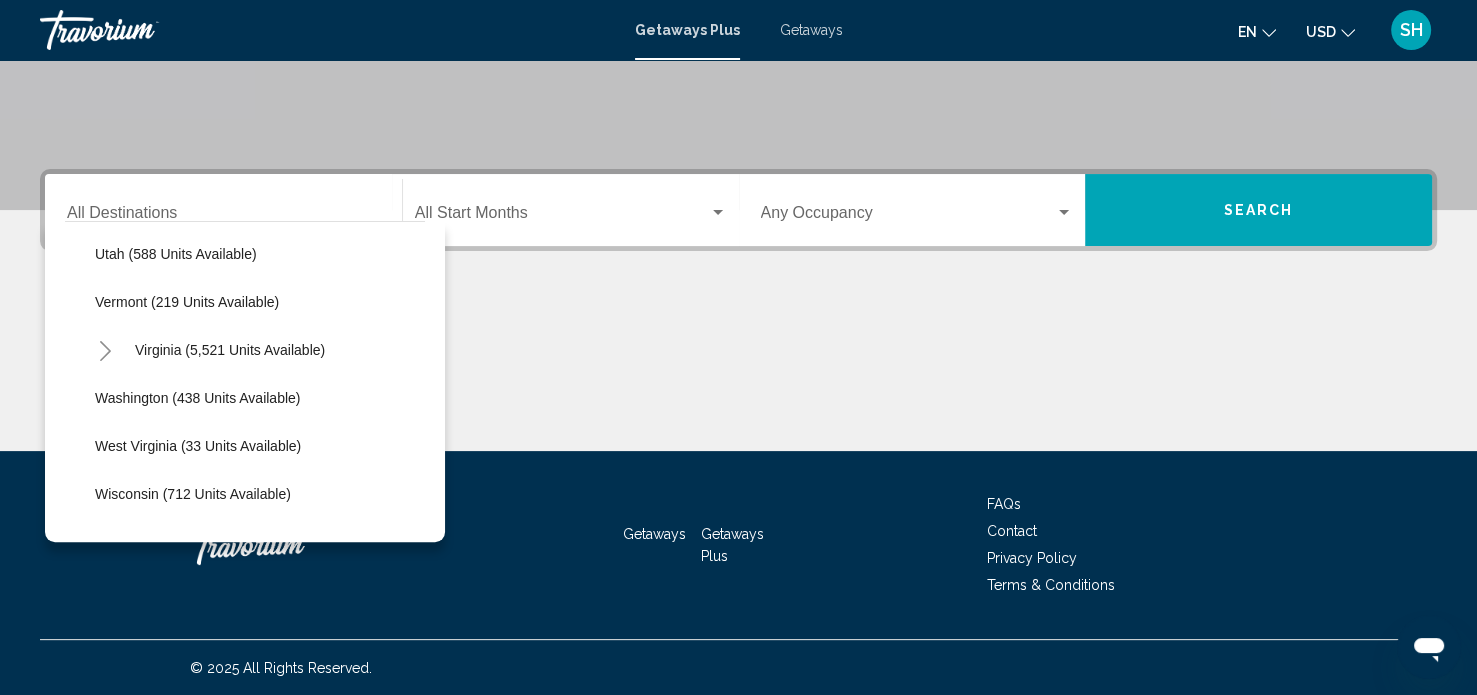 scroll, scrollTop: 1731, scrollLeft: 0, axis: vertical 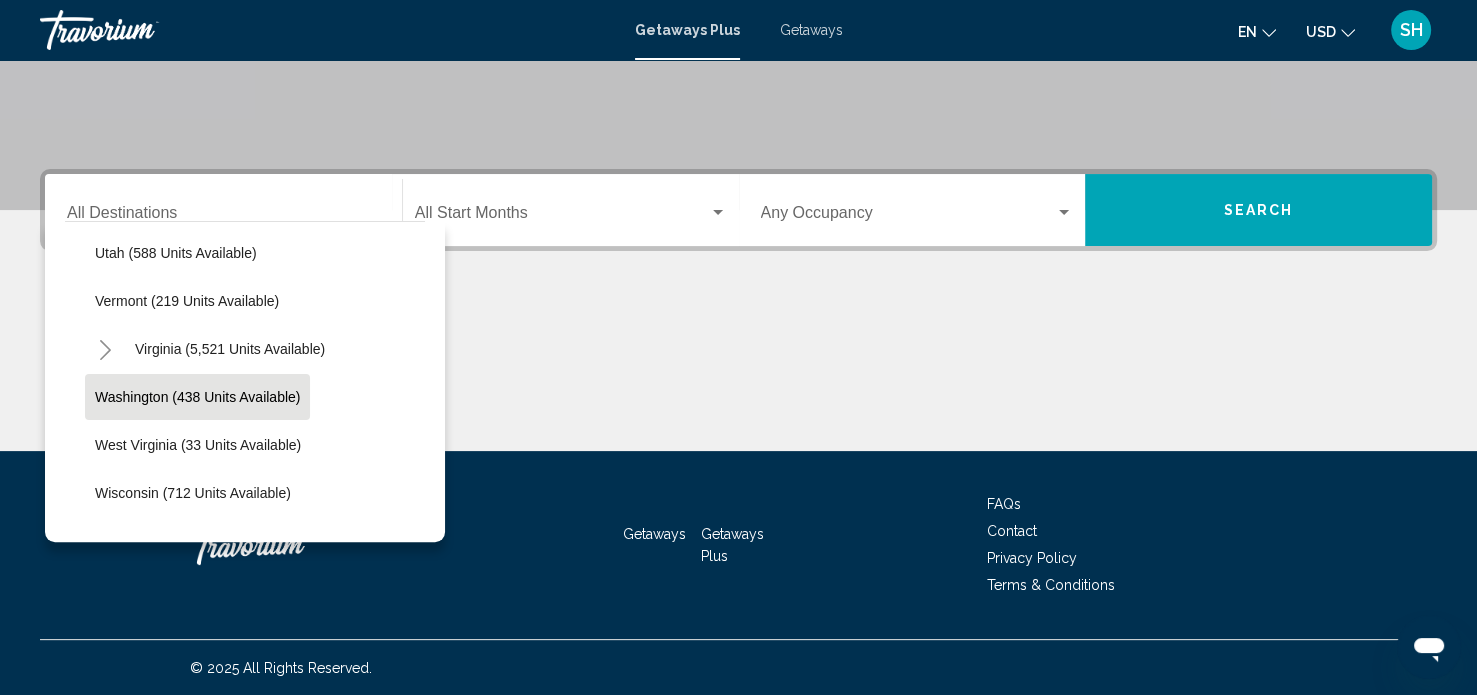 click on "Washington (438 units available)" 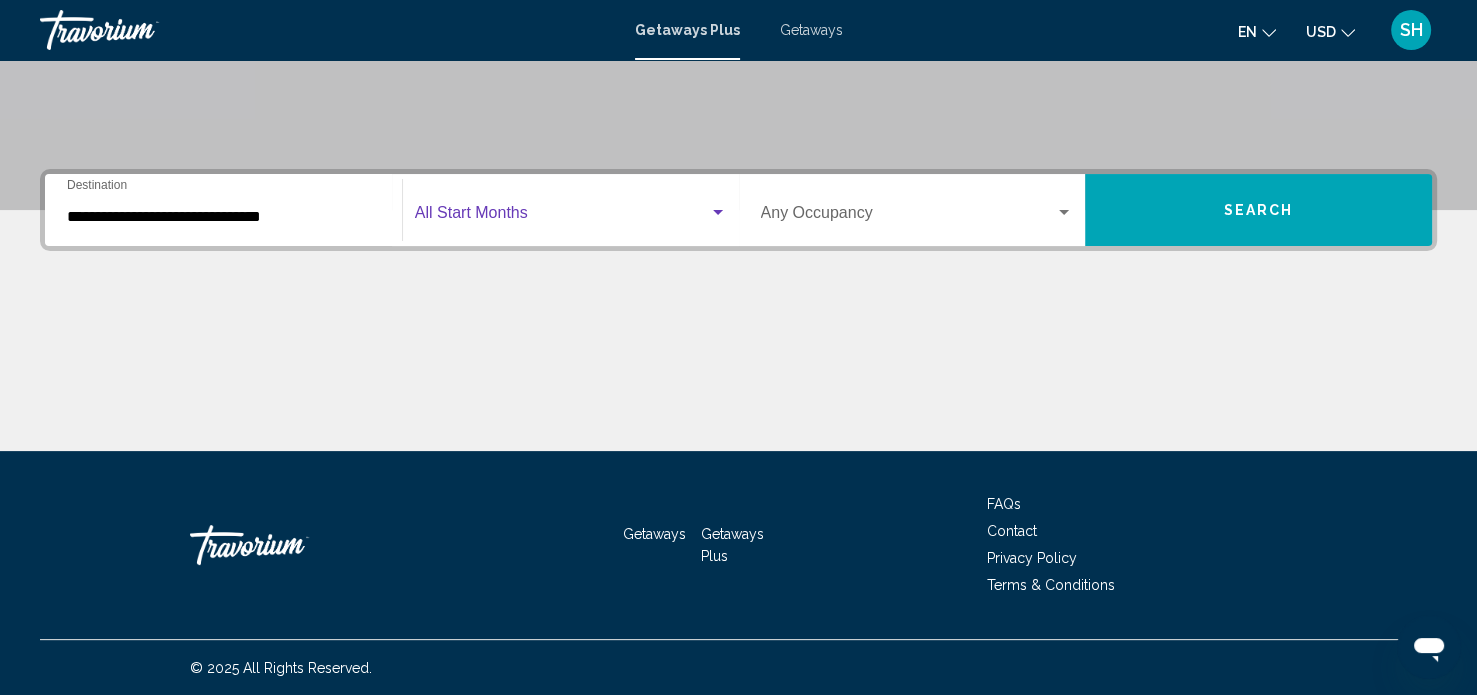 click at bounding box center [718, 213] 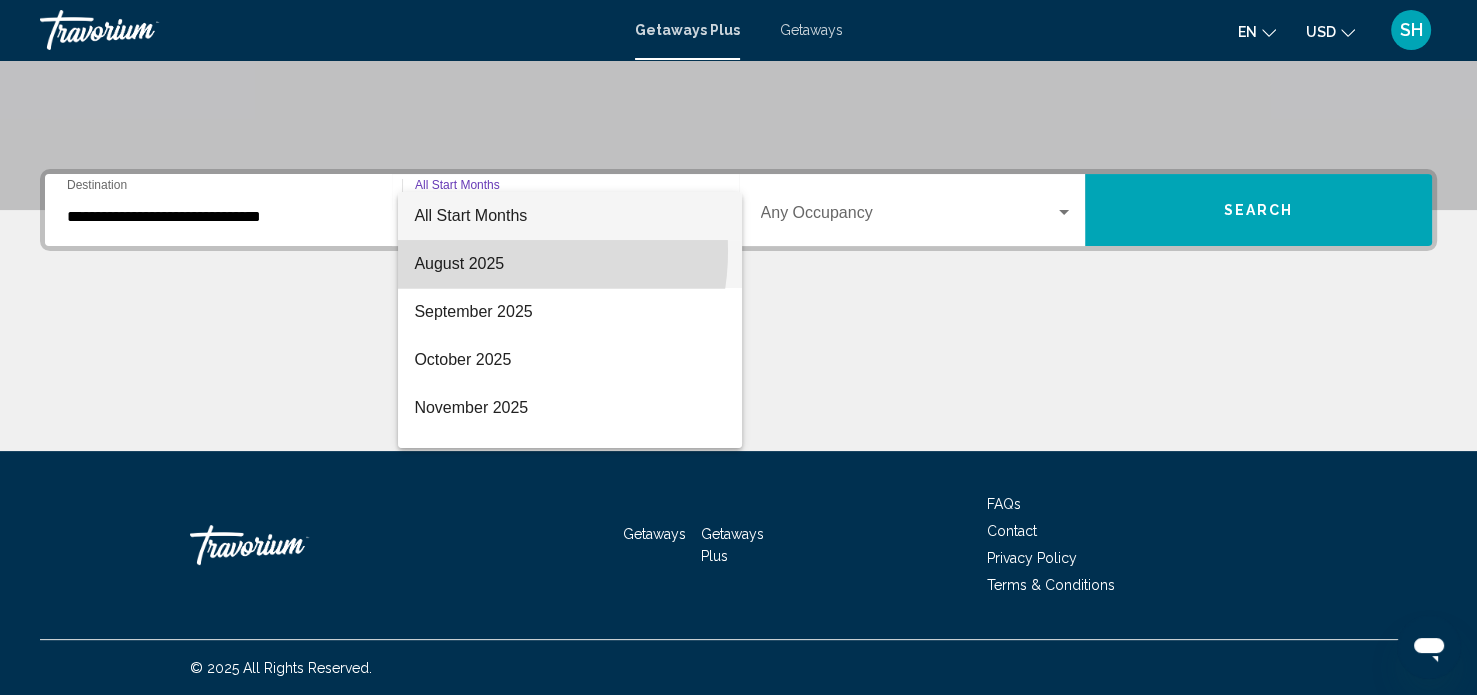 click on "August 2025" at bounding box center [570, 264] 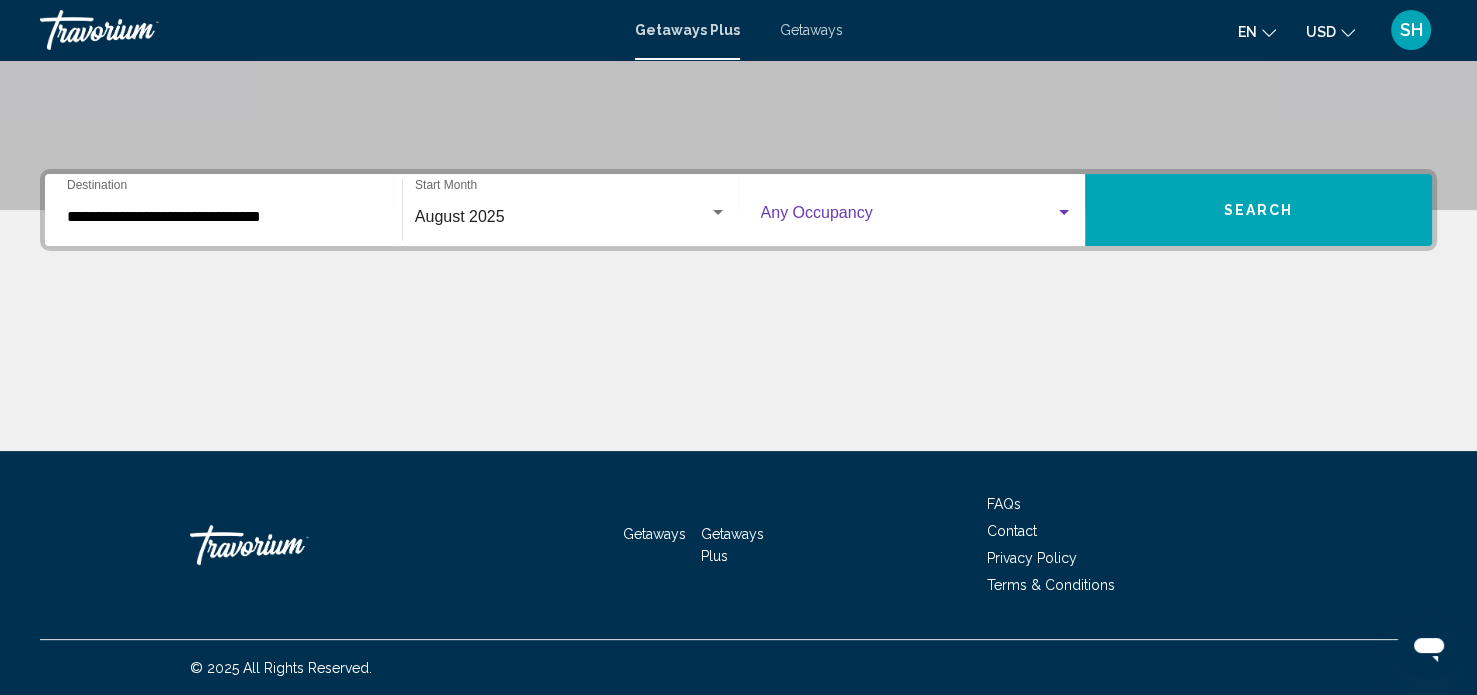 click at bounding box center [1064, 213] 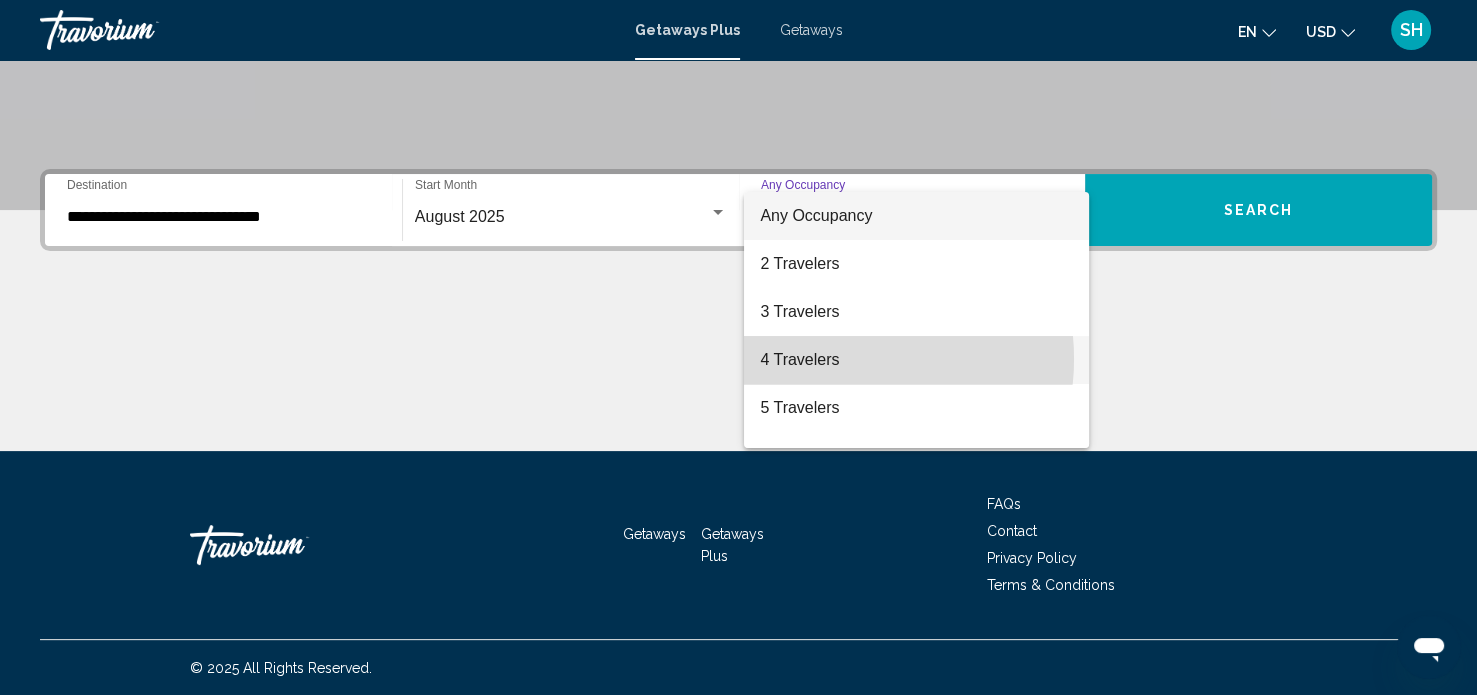 click on "4 Travelers" at bounding box center [916, 360] 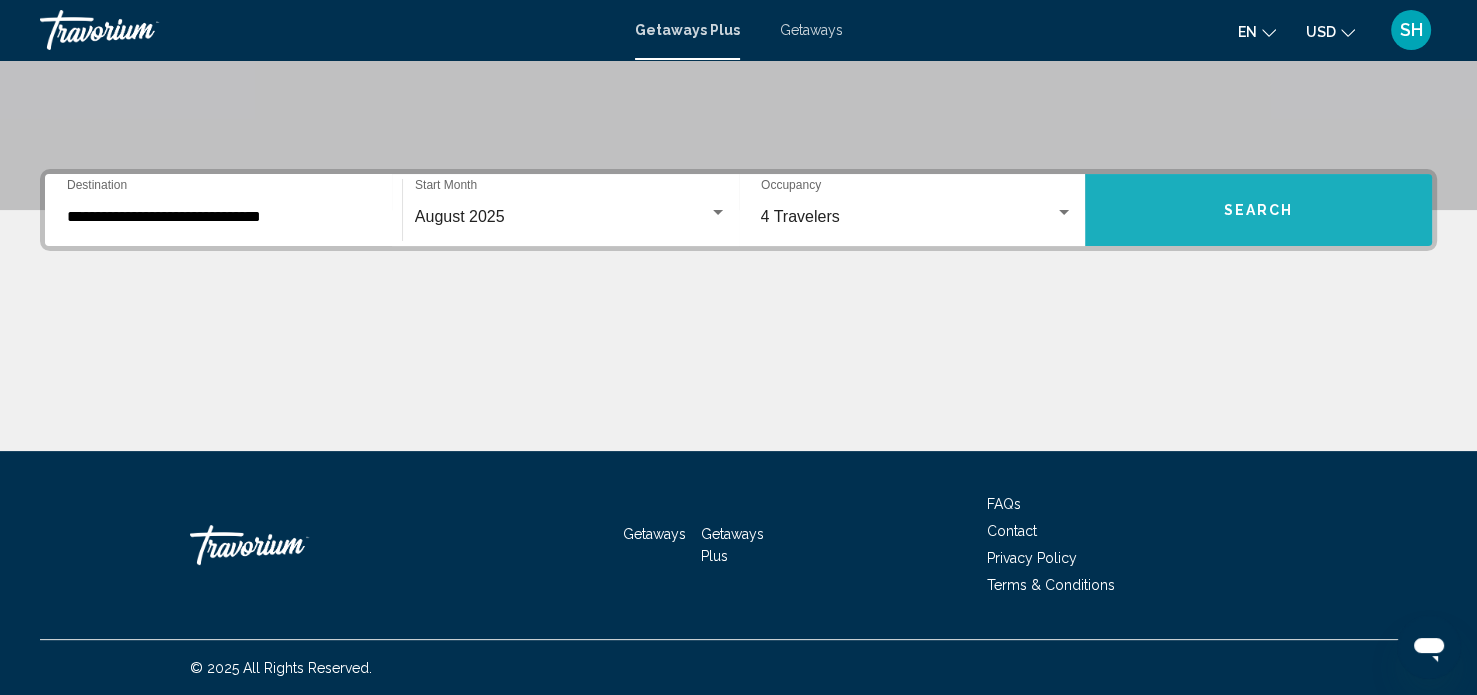 click on "Search" at bounding box center (1259, 211) 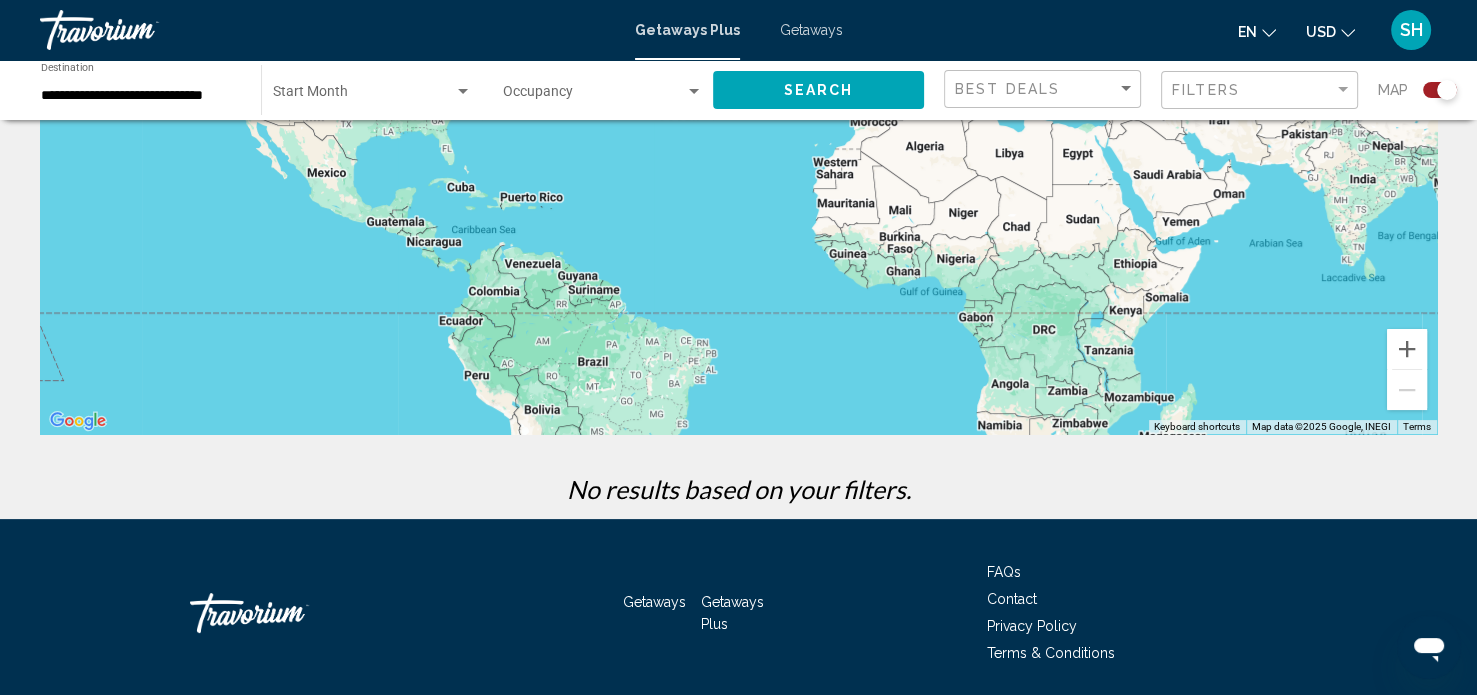 scroll, scrollTop: 0, scrollLeft: 0, axis: both 